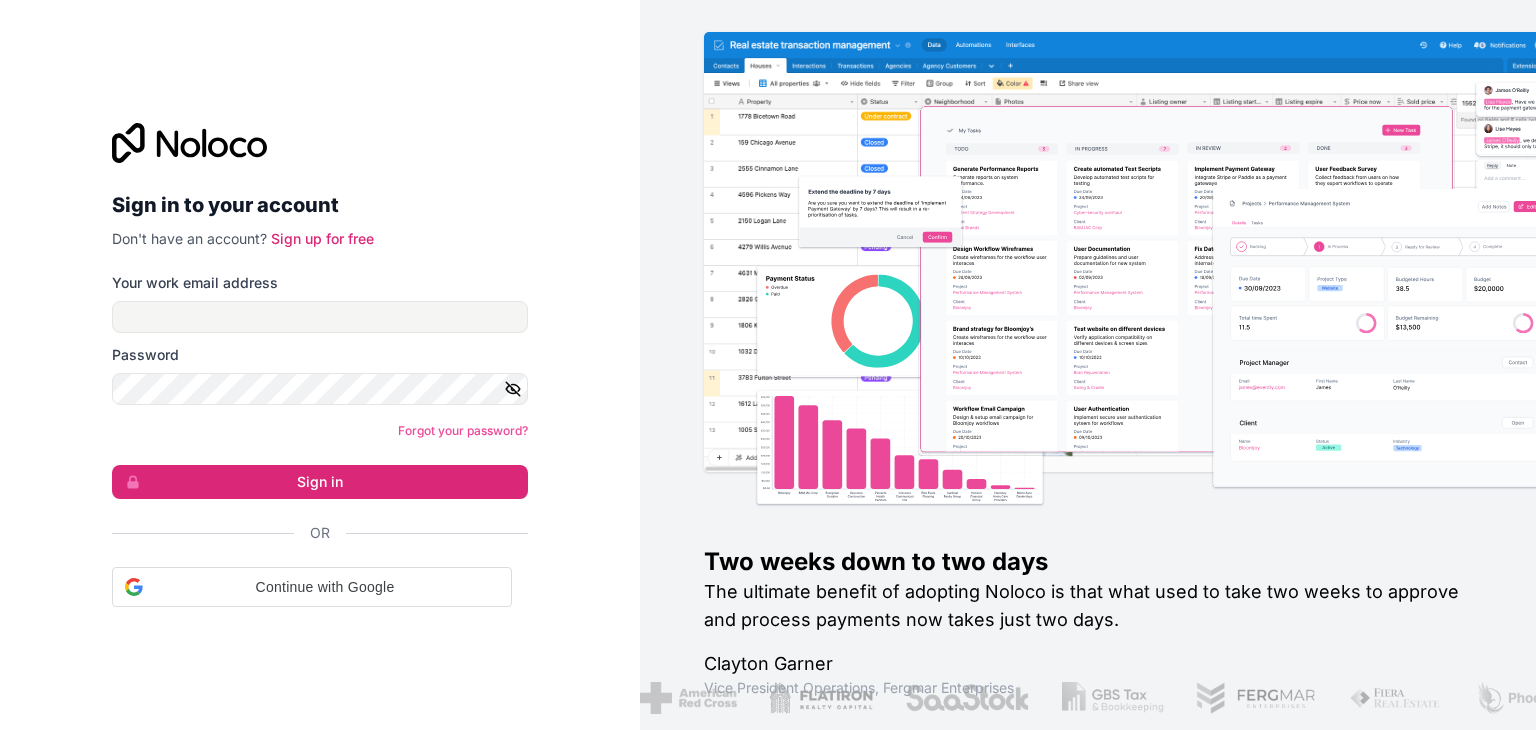 scroll, scrollTop: 0, scrollLeft: 0, axis: both 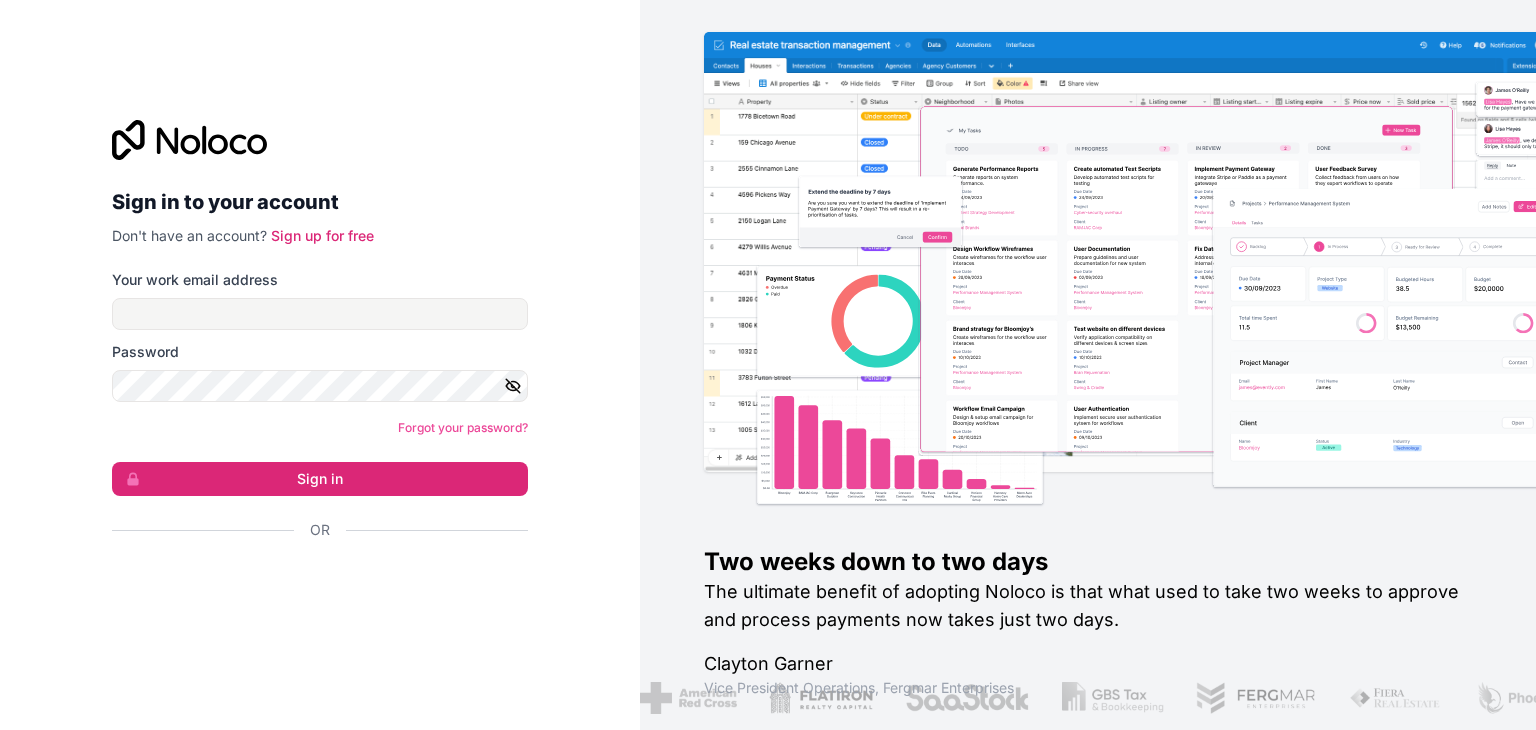 click on "Don't have an account? Sign up for free" at bounding box center [320, 236] 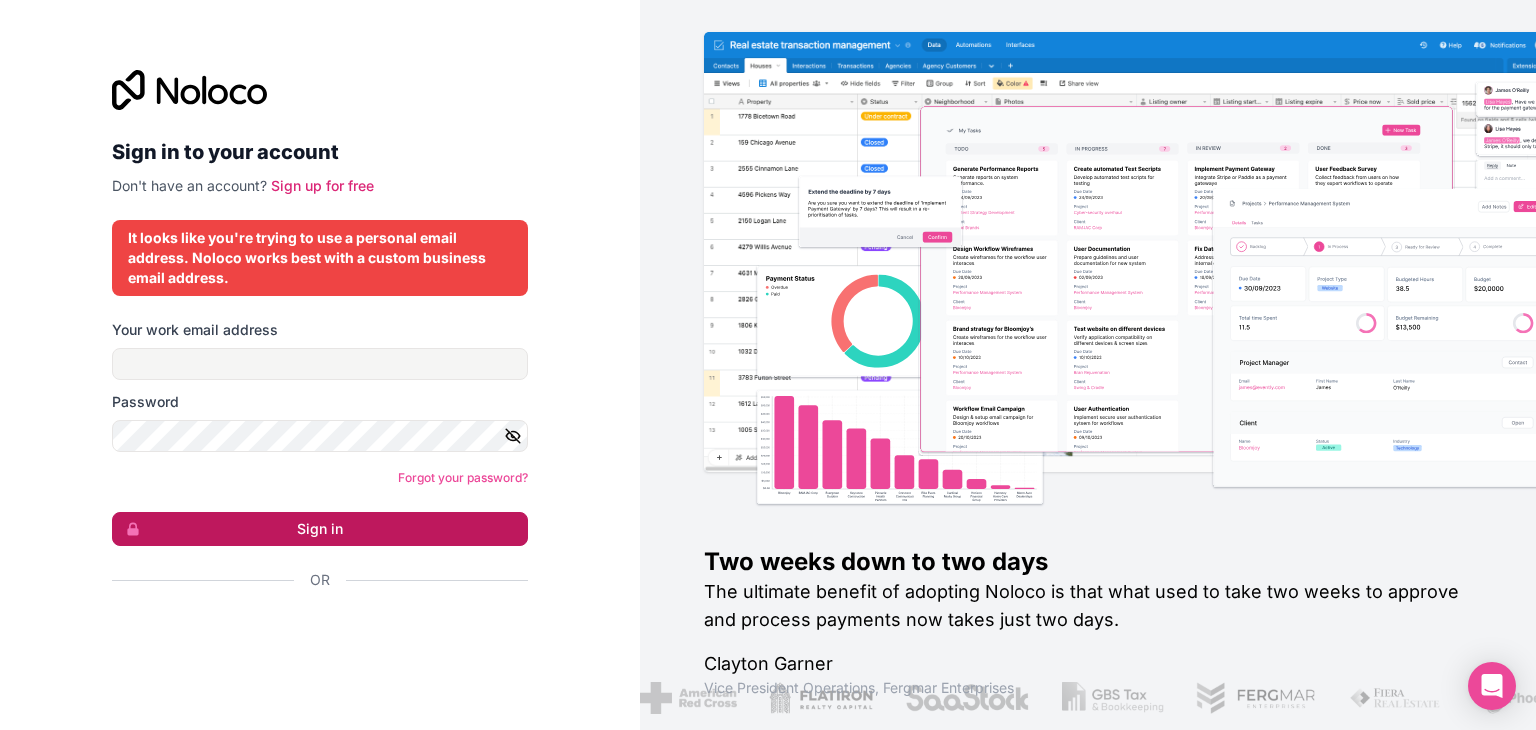 click on "Sign in" at bounding box center (320, 529) 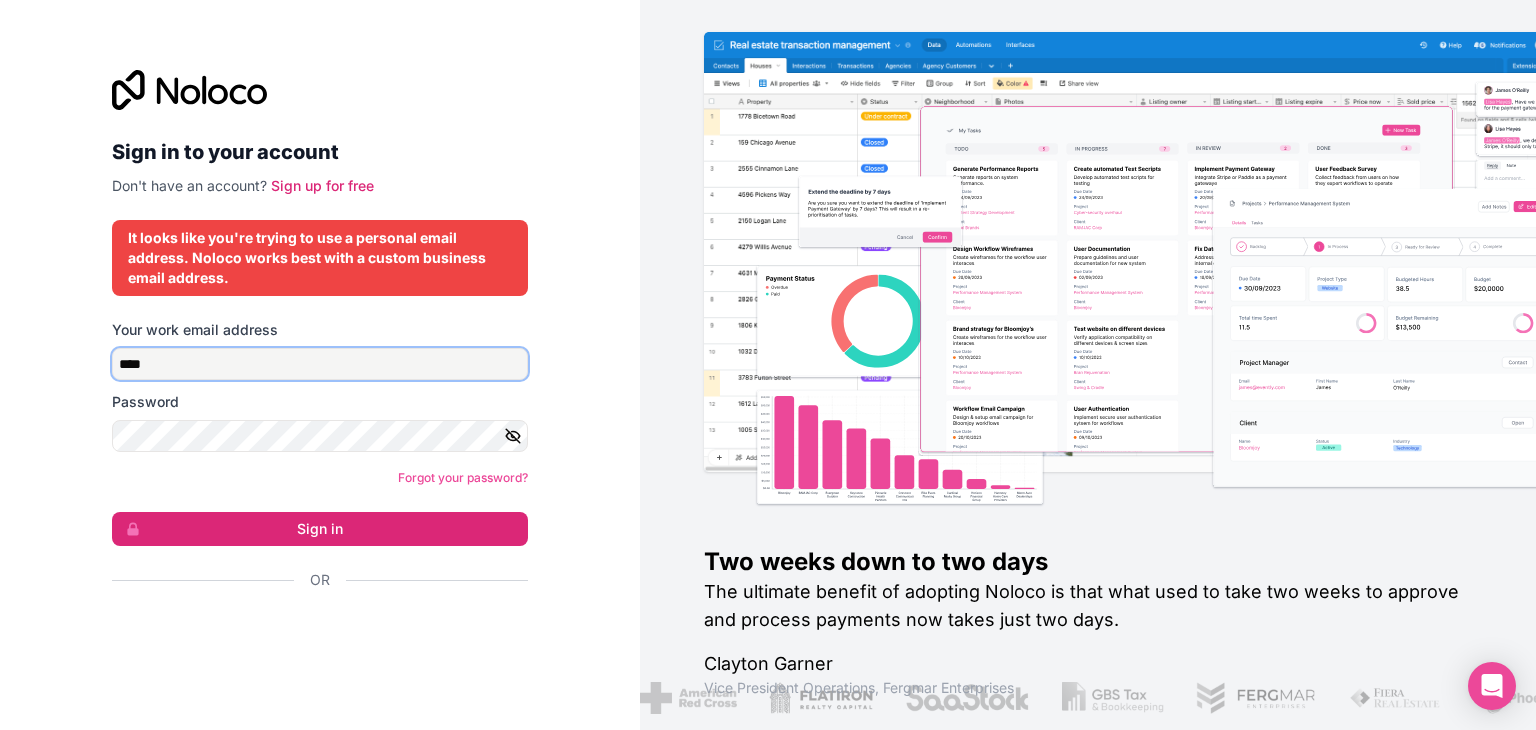 type on "**********" 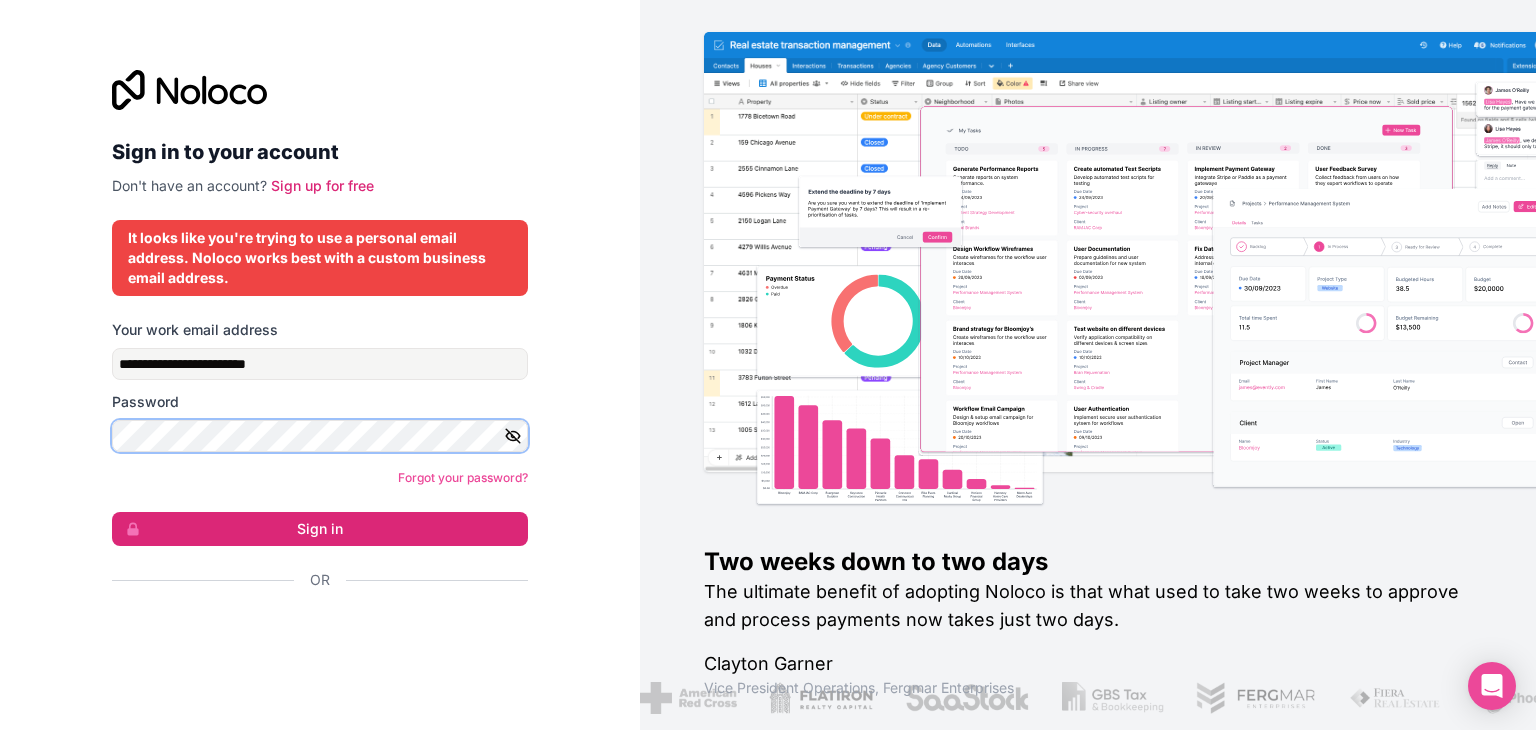 click on "Sign in" at bounding box center [320, 529] 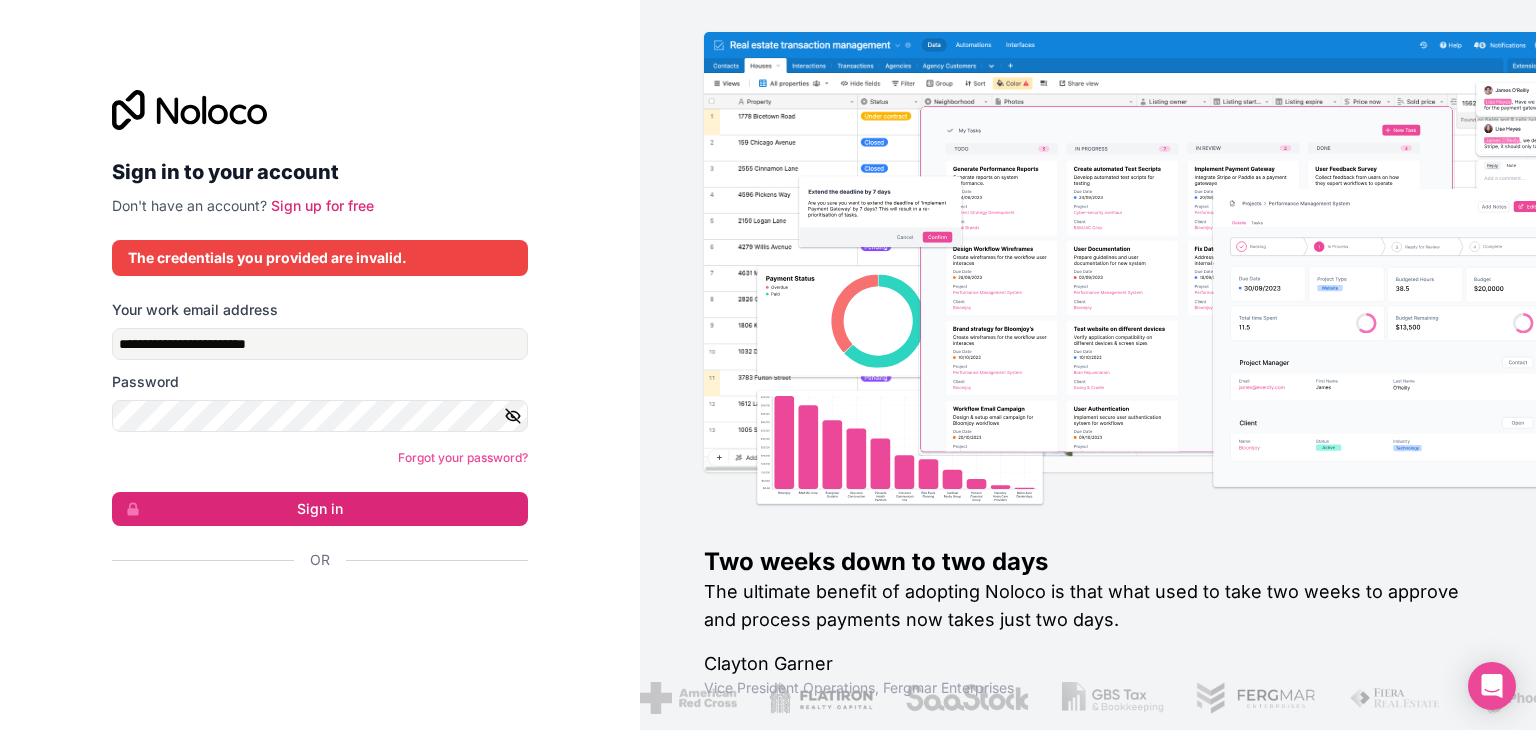 click on "Sign in to your account Don't have an account? Sign up for free The credentials you provided are invalid. Your work email address [EMAIL] Password Forgot your password? Sign in Or" at bounding box center (320, 365) 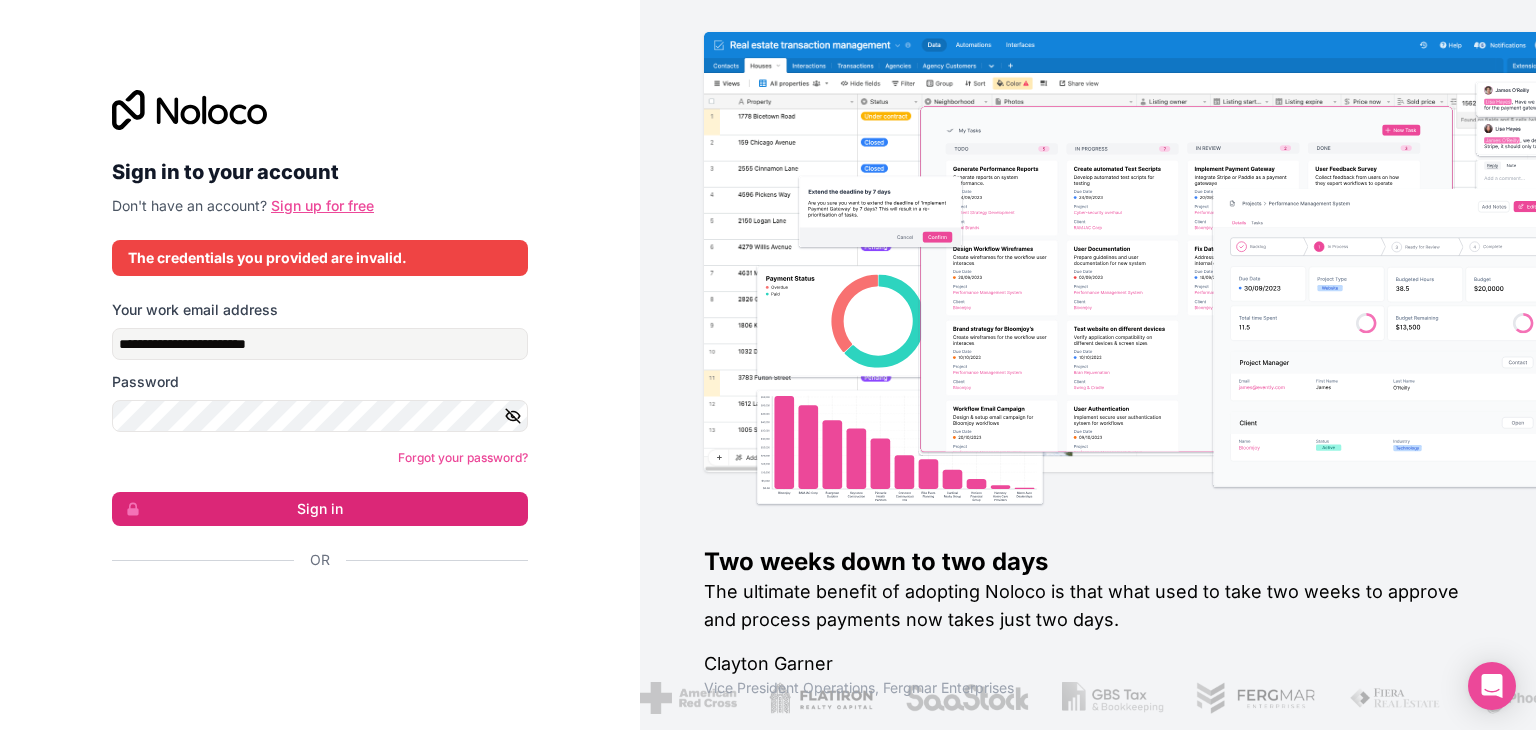 click on "Sign up for free" at bounding box center [322, 205] 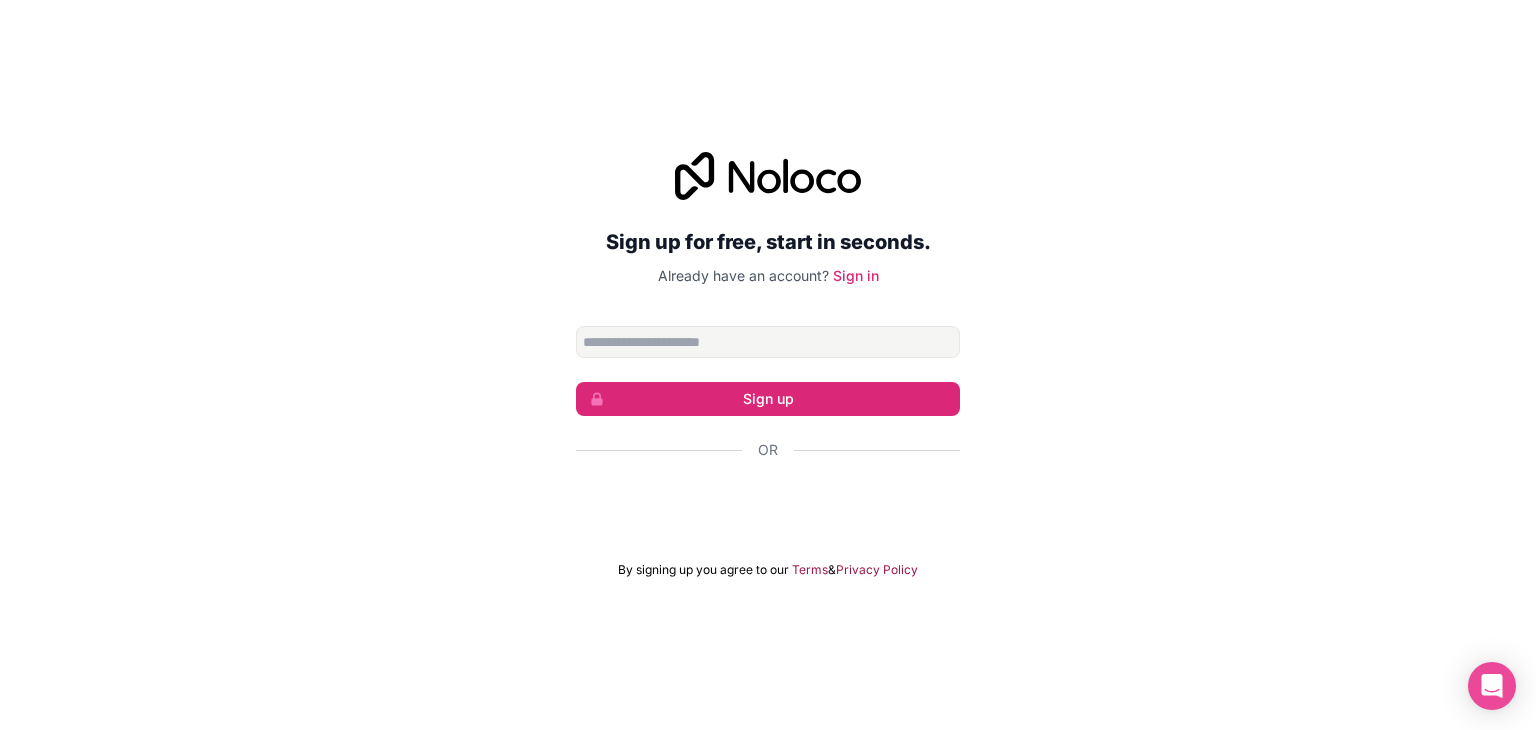 click at bounding box center (768, 342) 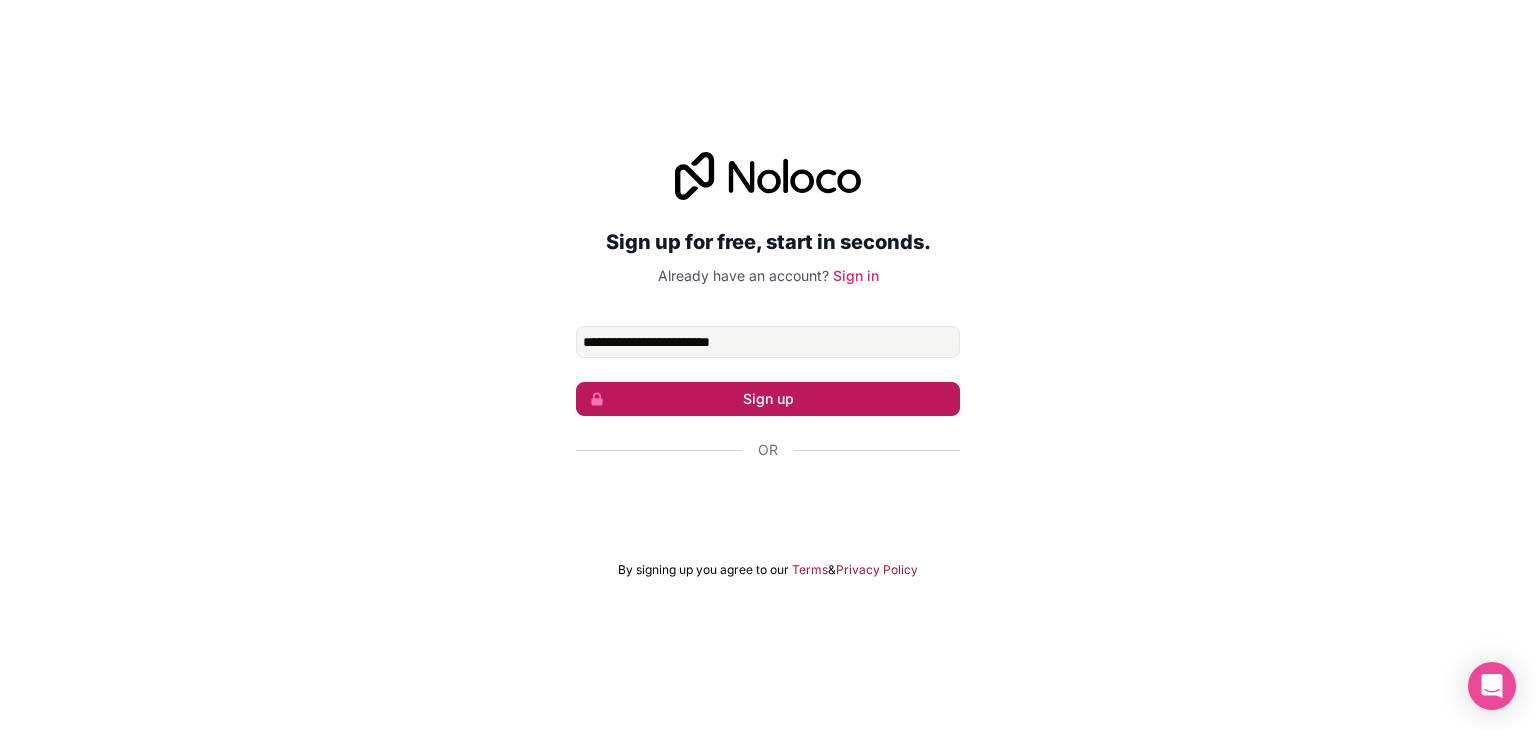 click on "Sign up" at bounding box center (768, 399) 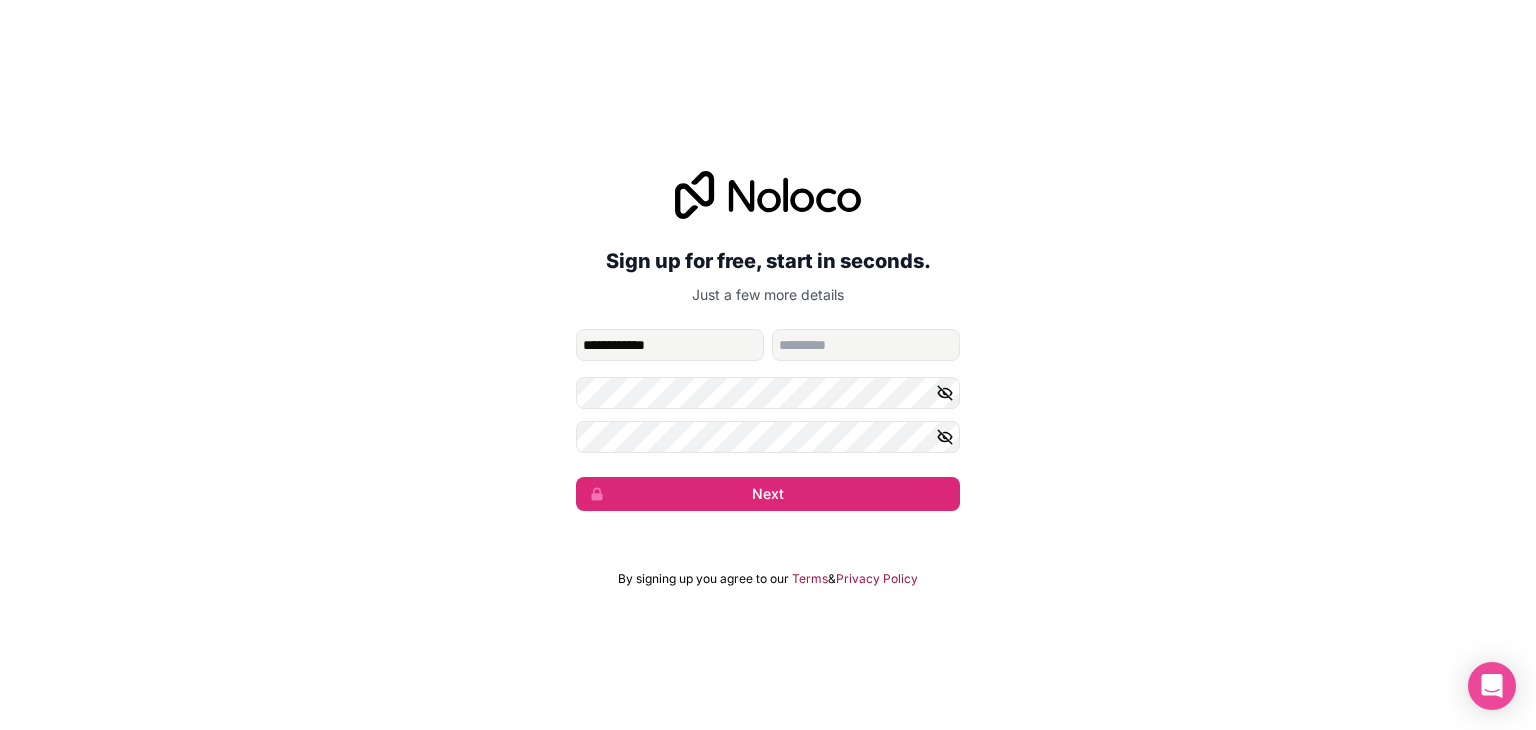 type on "**********" 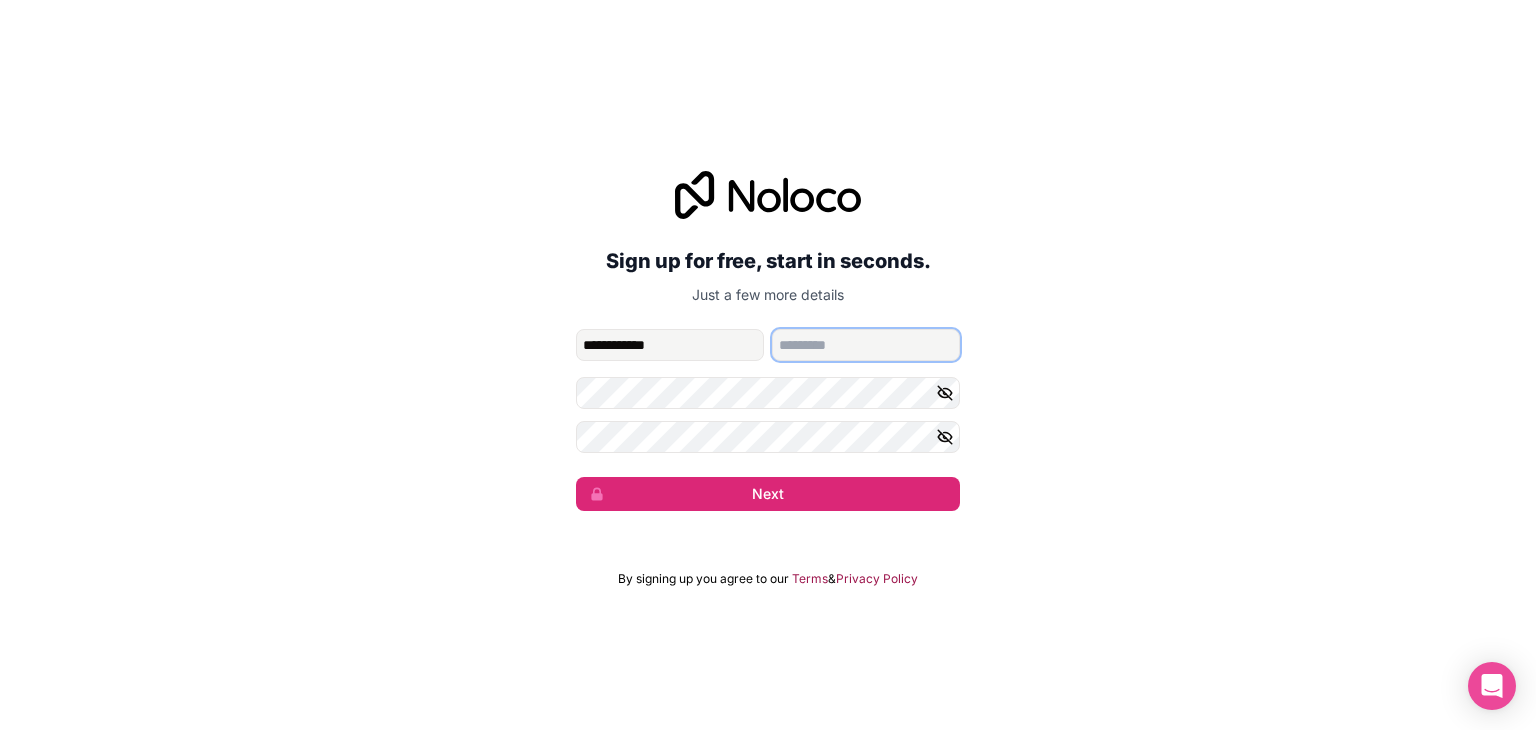click at bounding box center [866, 345] 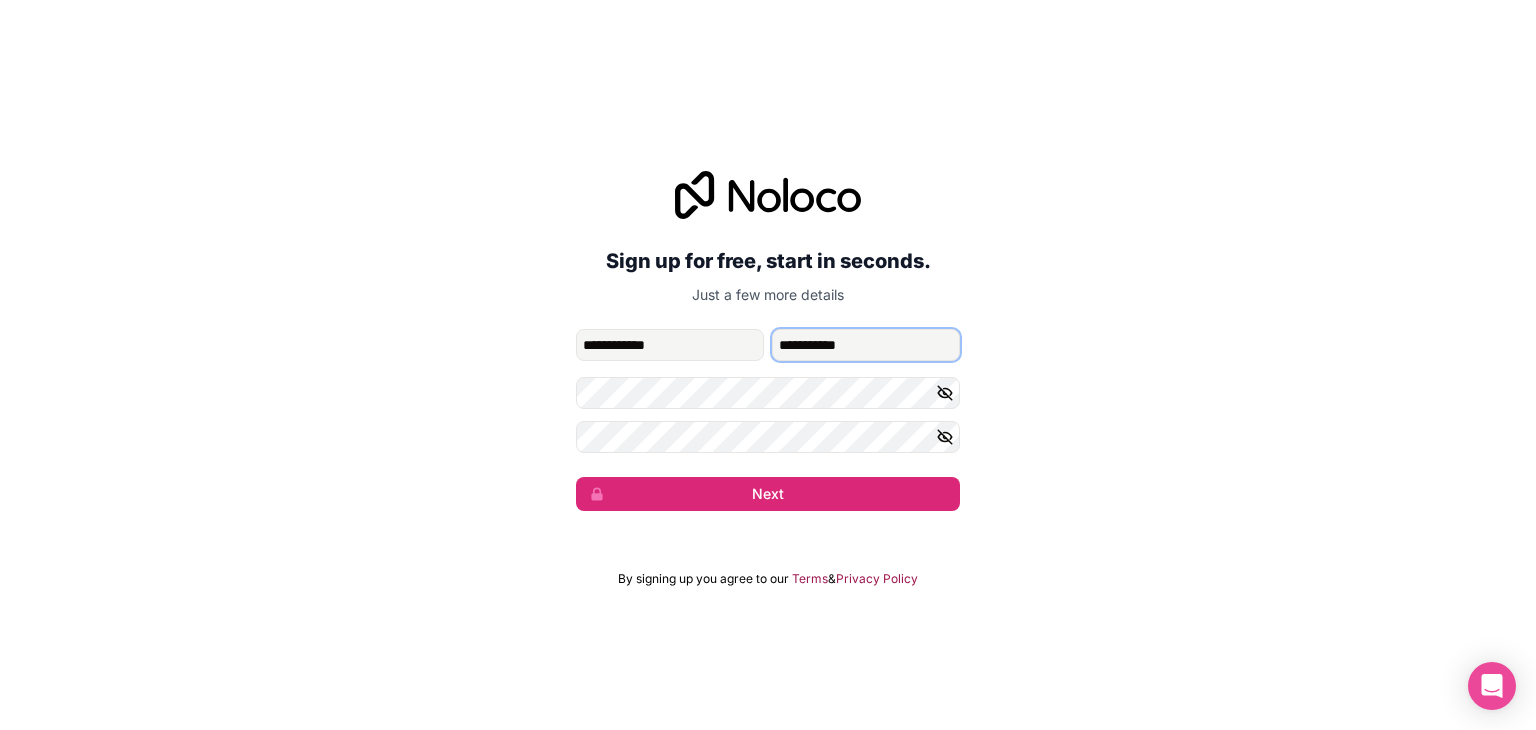 type on "**********" 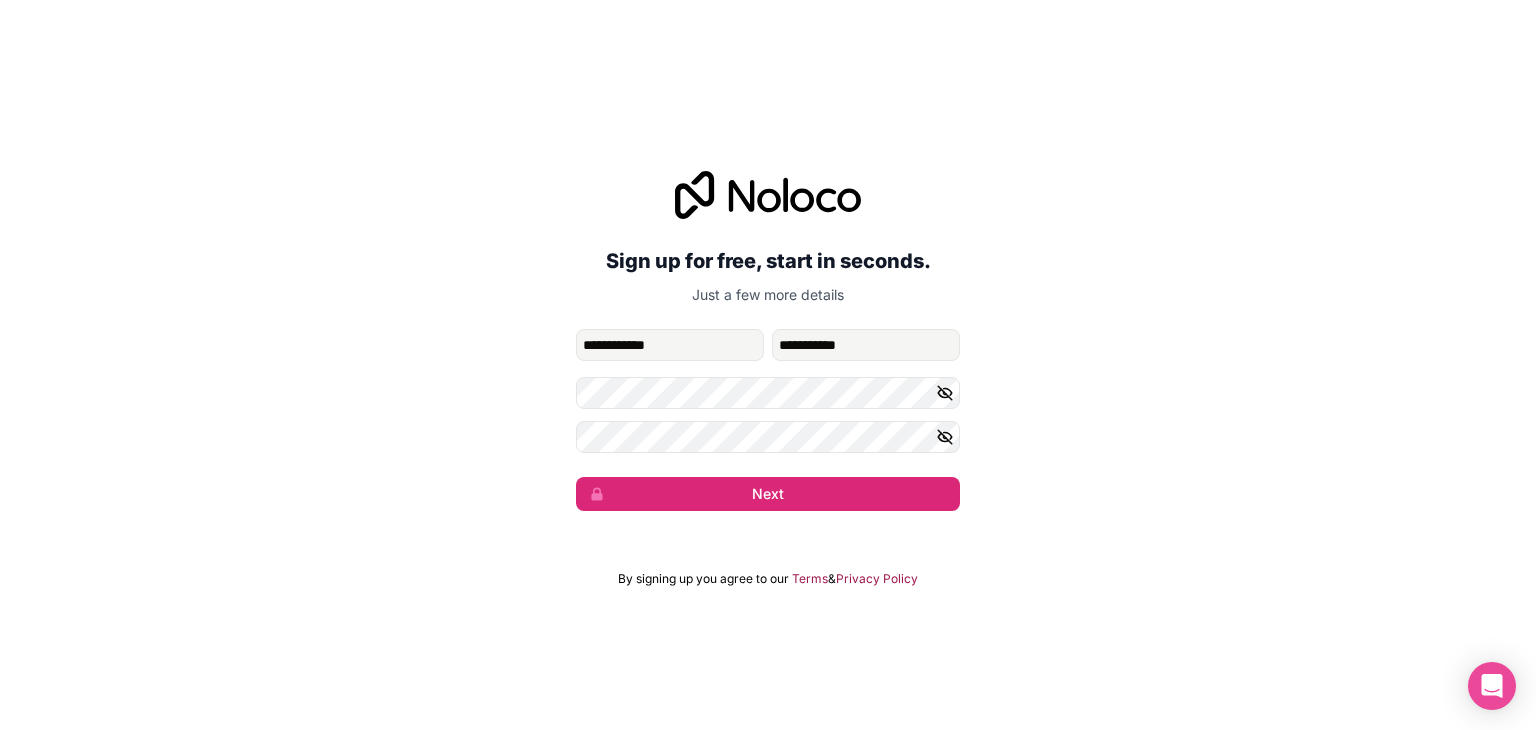 click 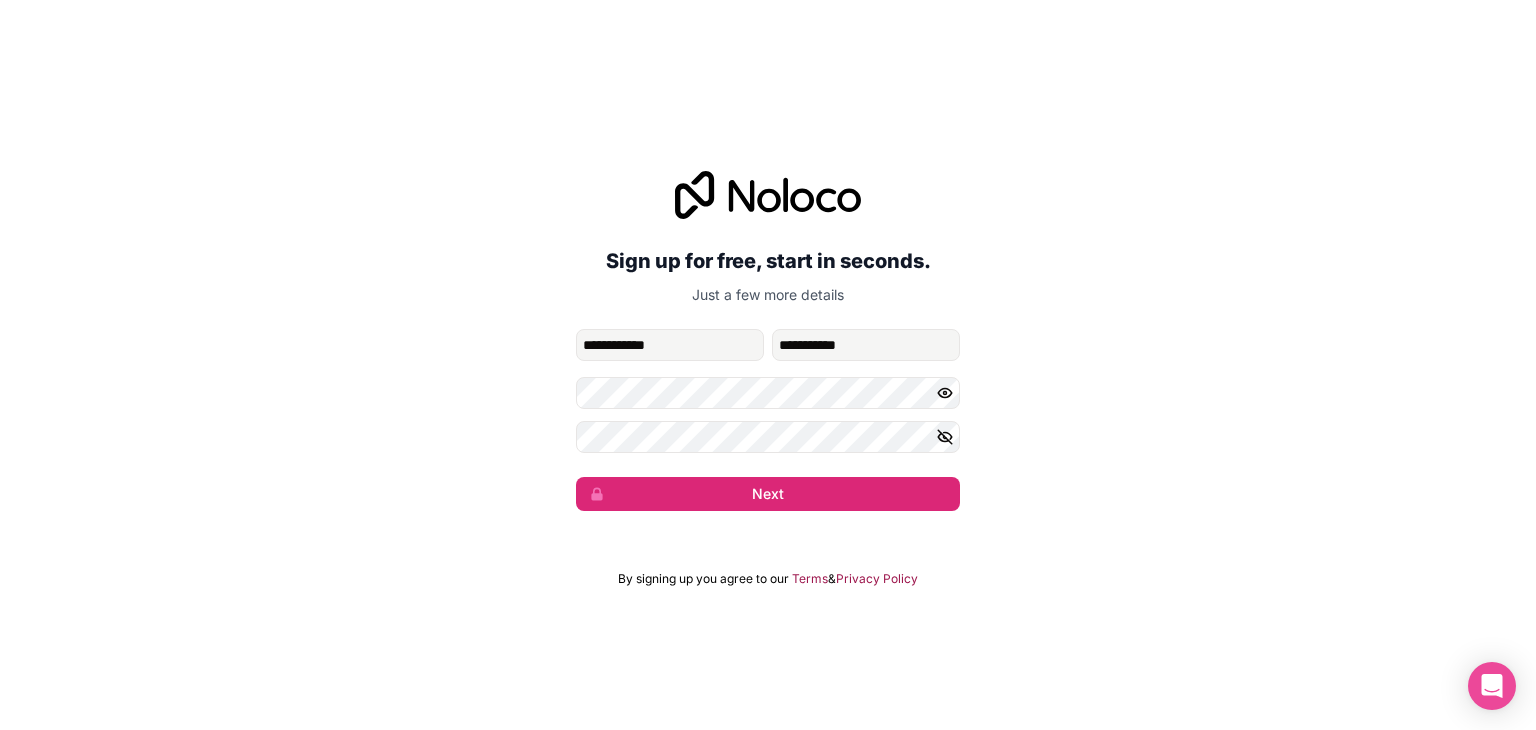 click 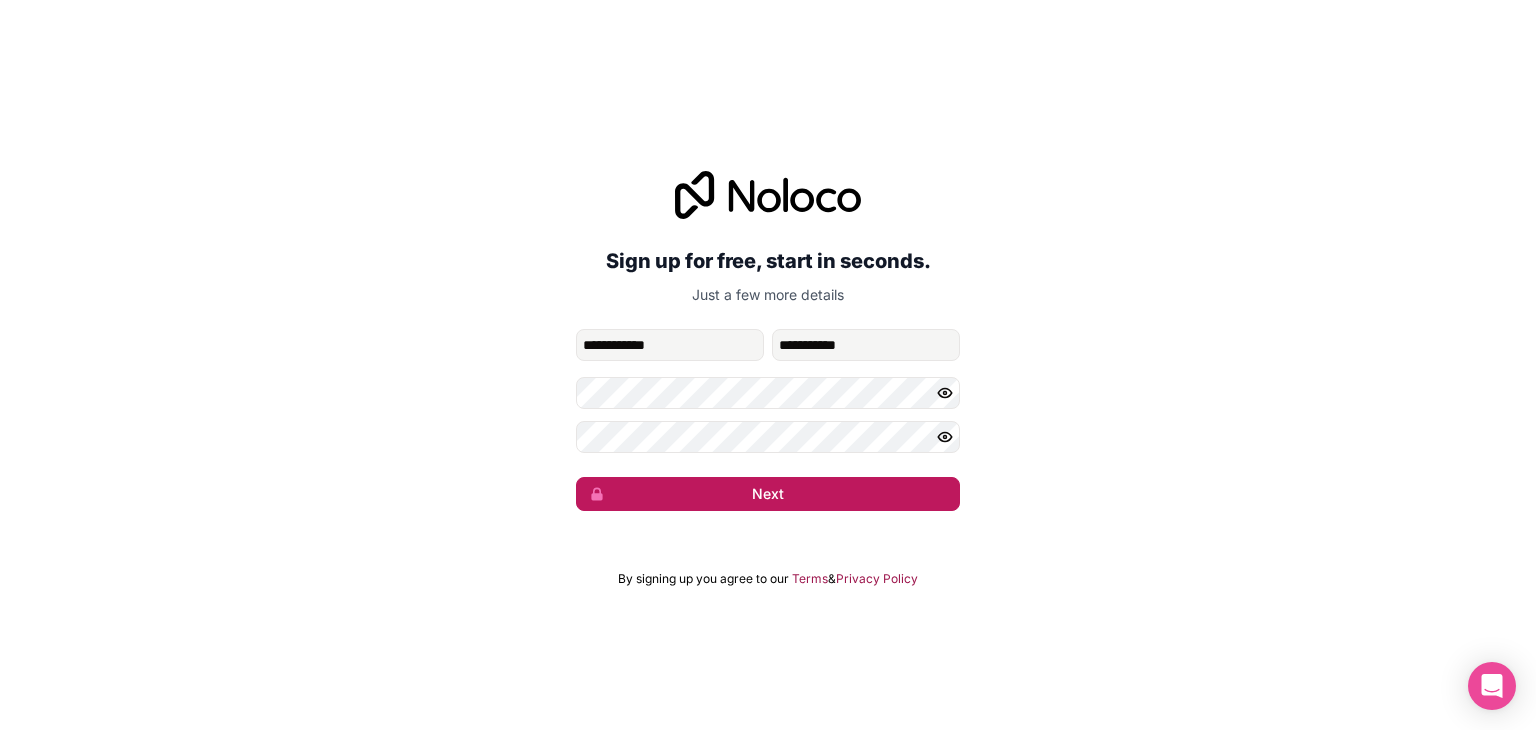 click on "Next" at bounding box center [768, 494] 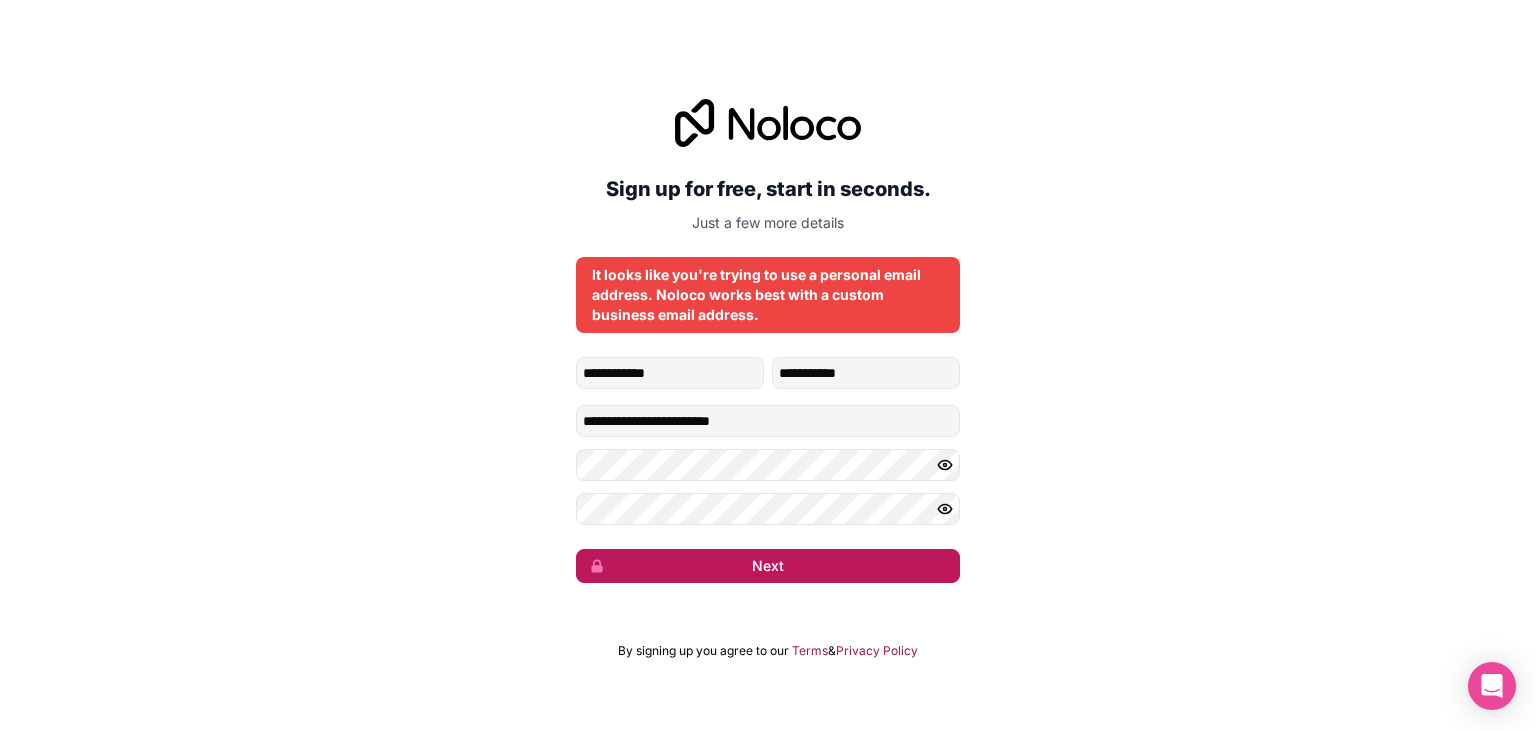 click on "Next" at bounding box center (768, 566) 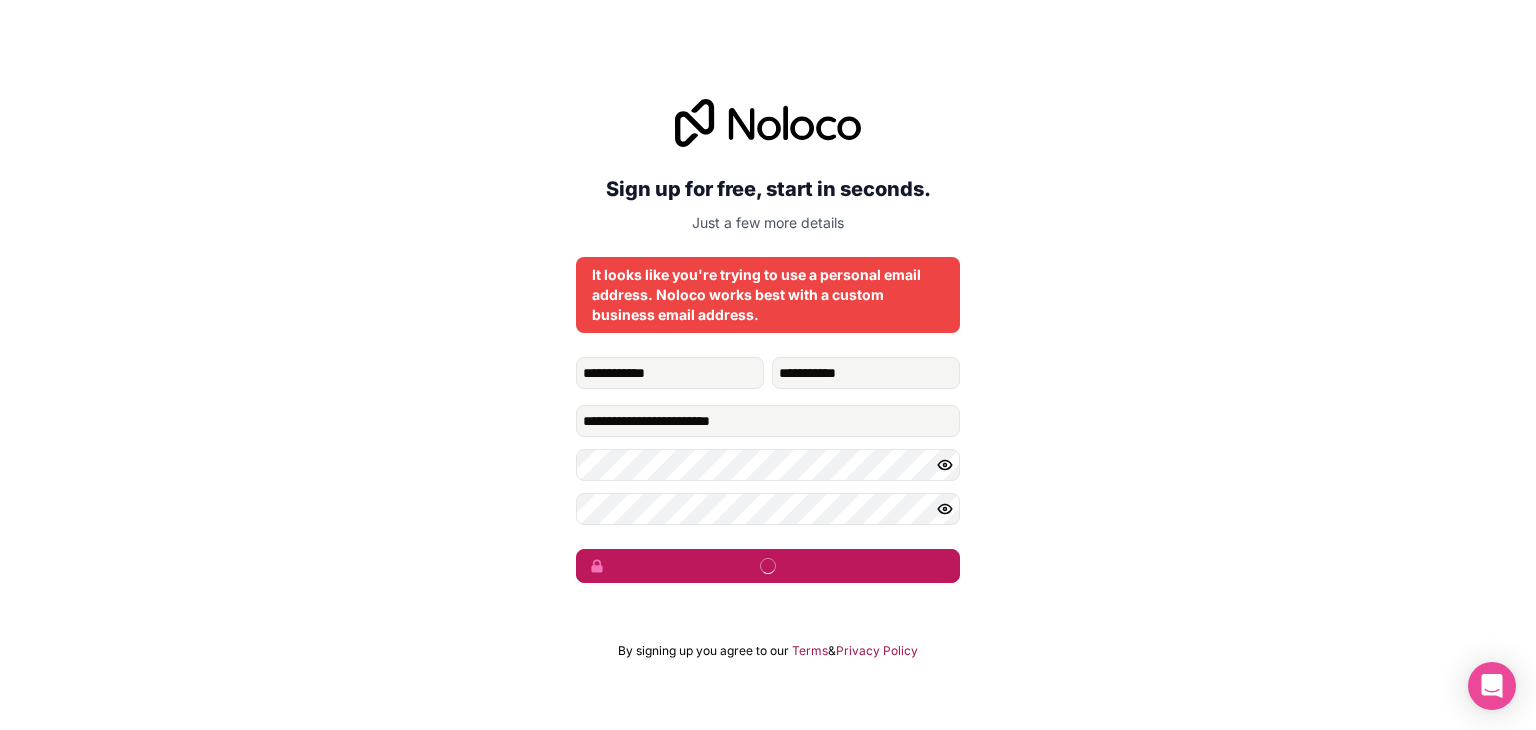 click at bounding box center (768, 566) 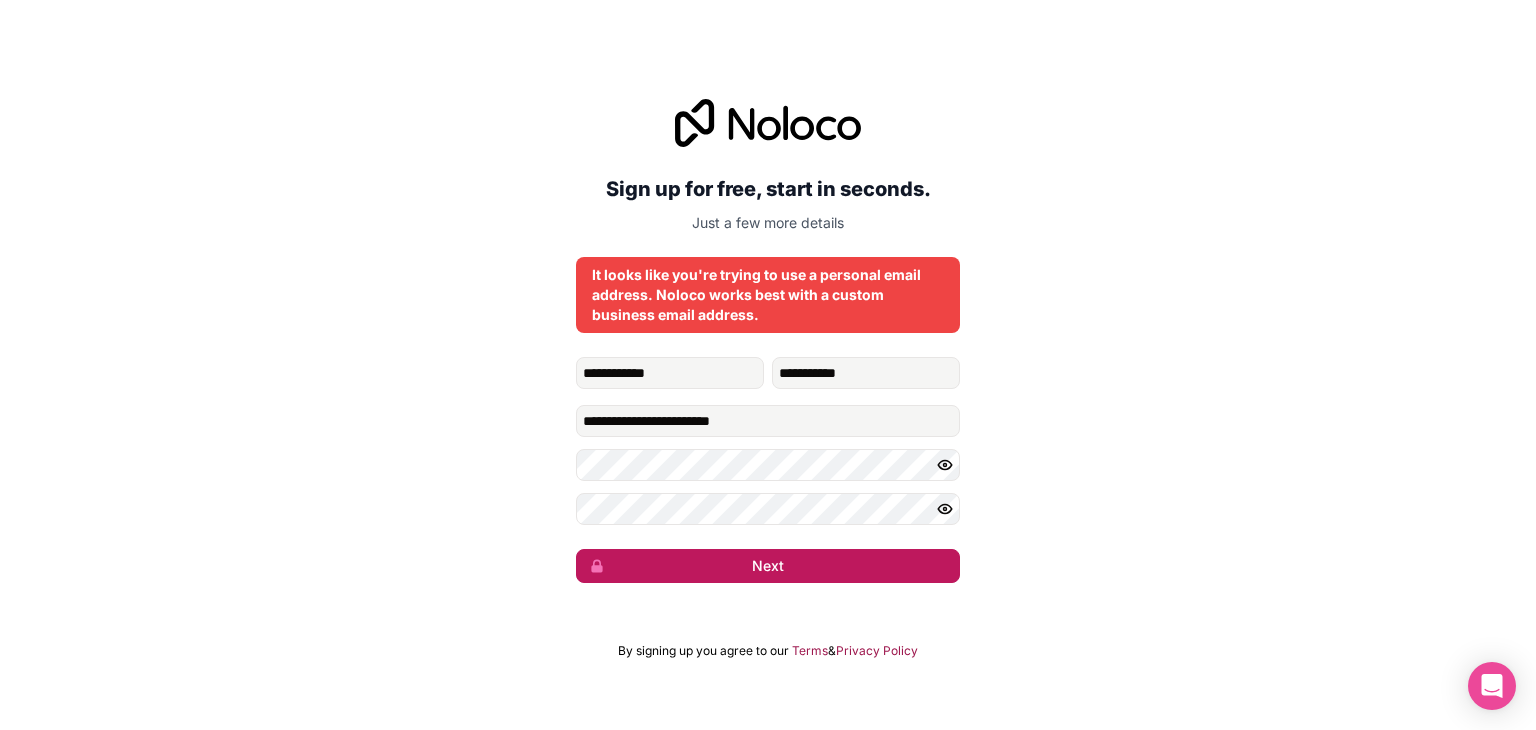 click on "Next" at bounding box center [768, 566] 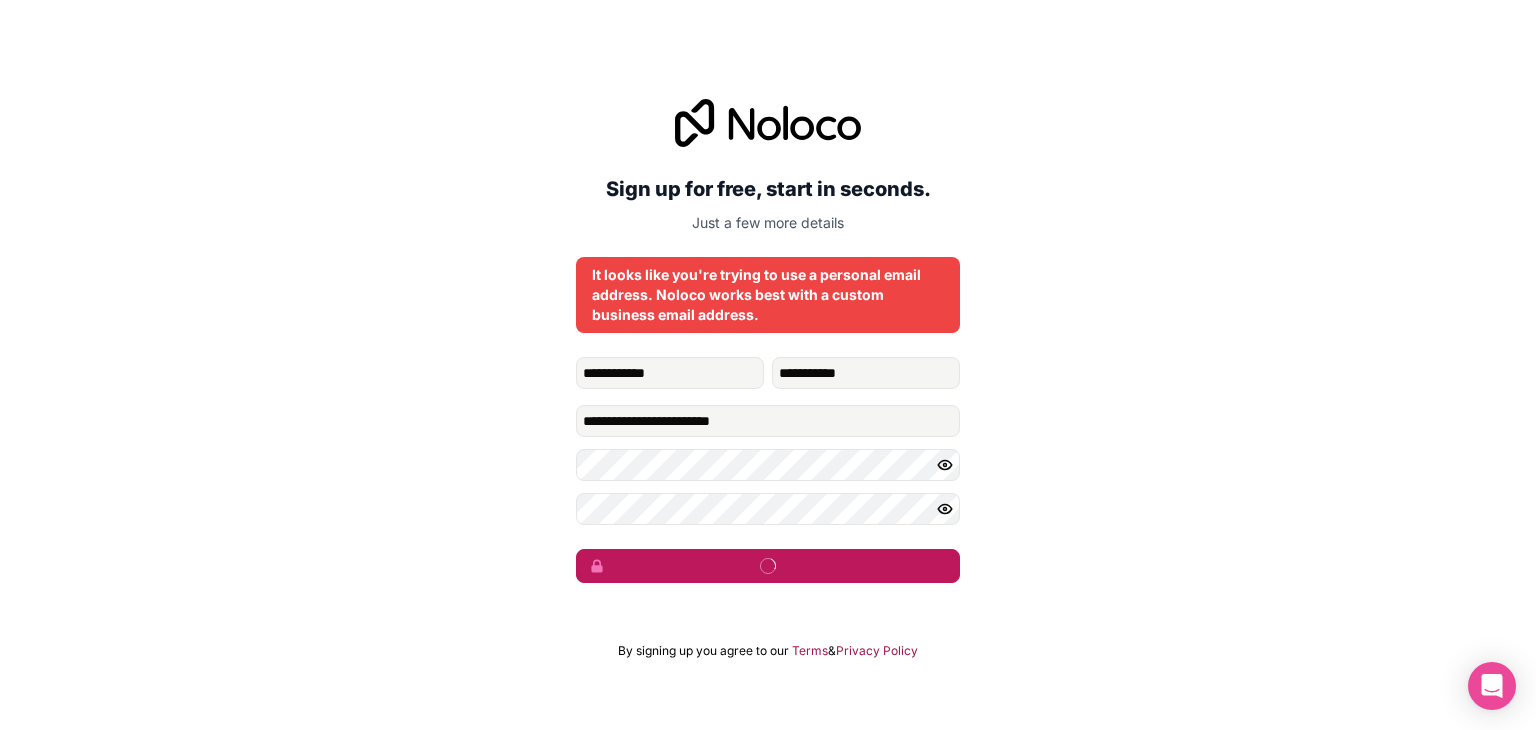 click at bounding box center (768, 566) 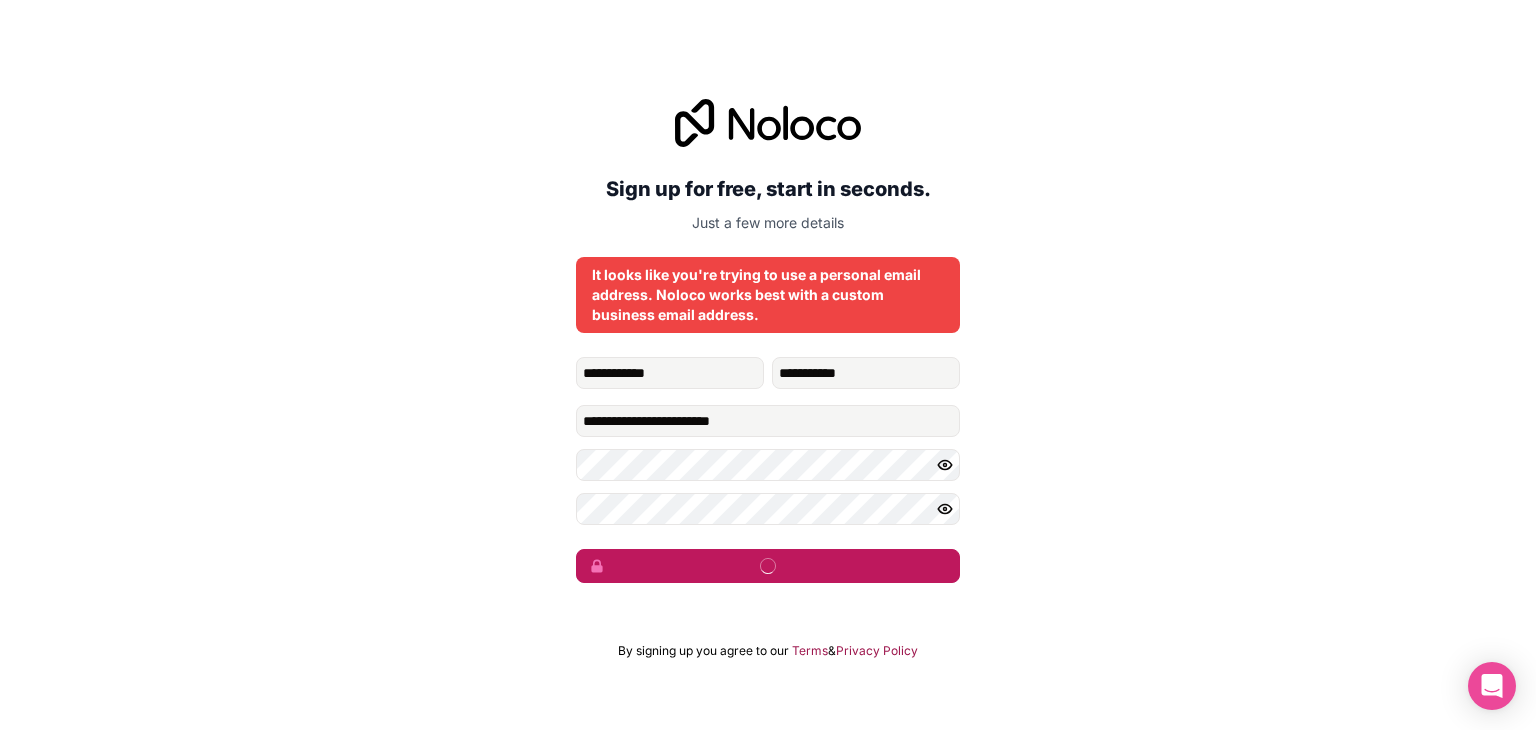 click at bounding box center (768, 566) 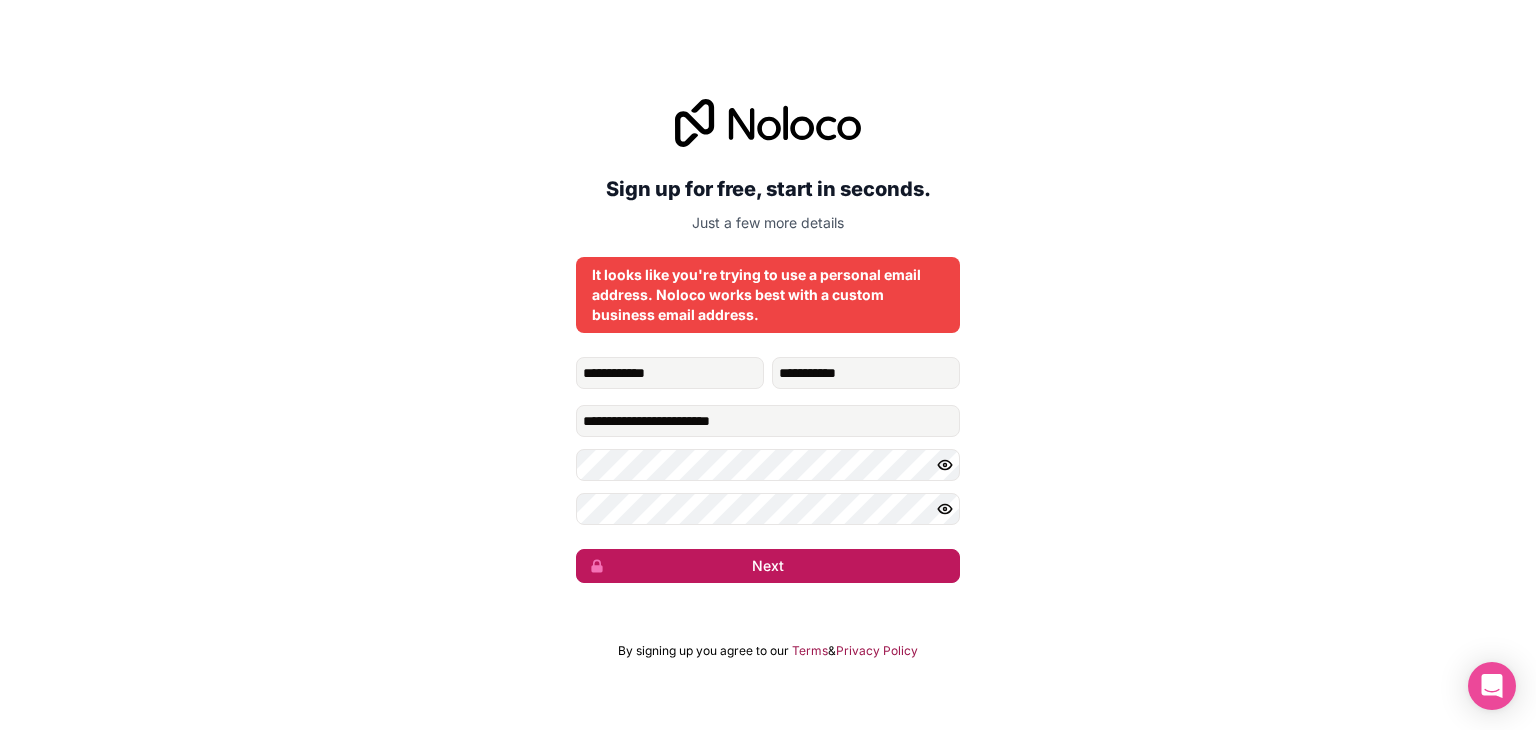 click on "Next" at bounding box center (768, 566) 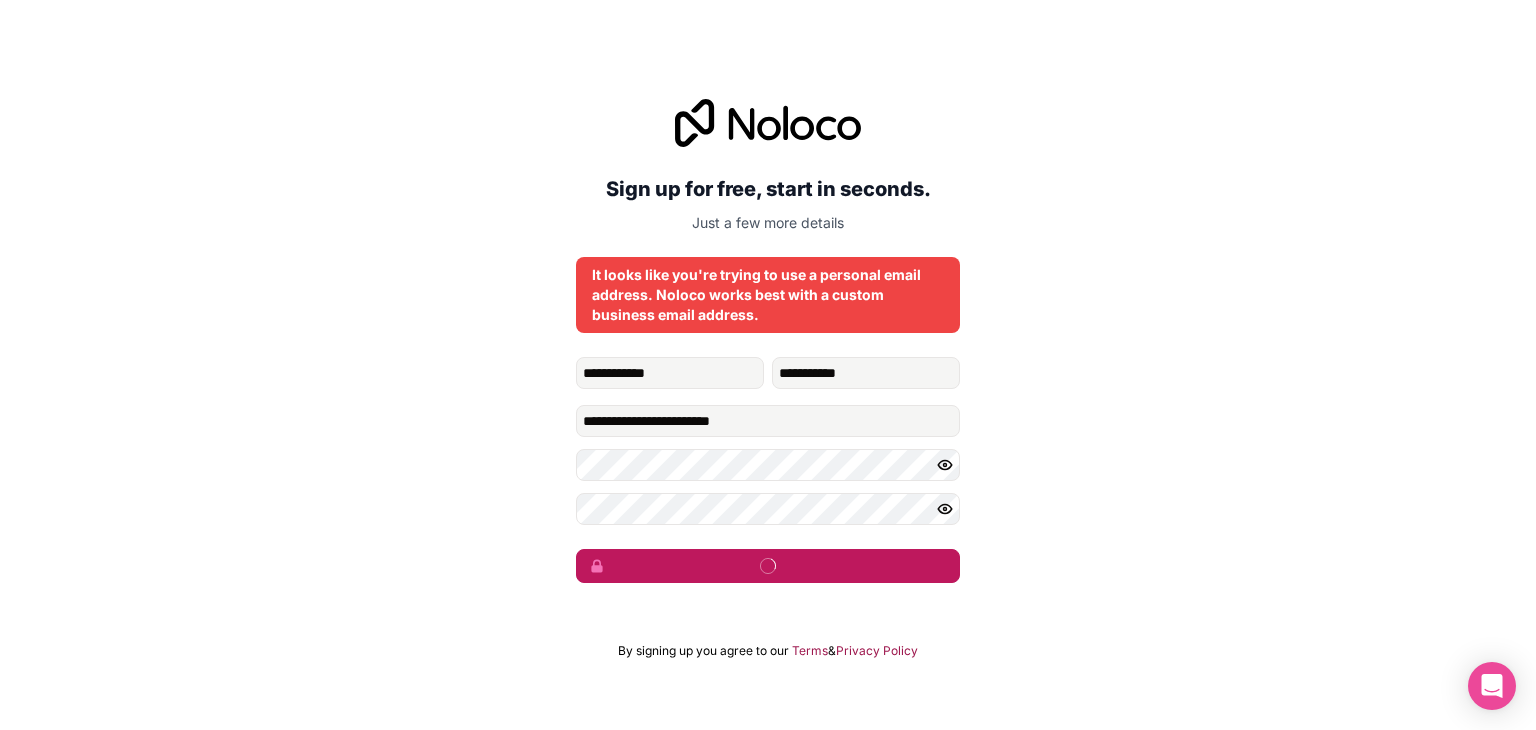 click at bounding box center [768, 566] 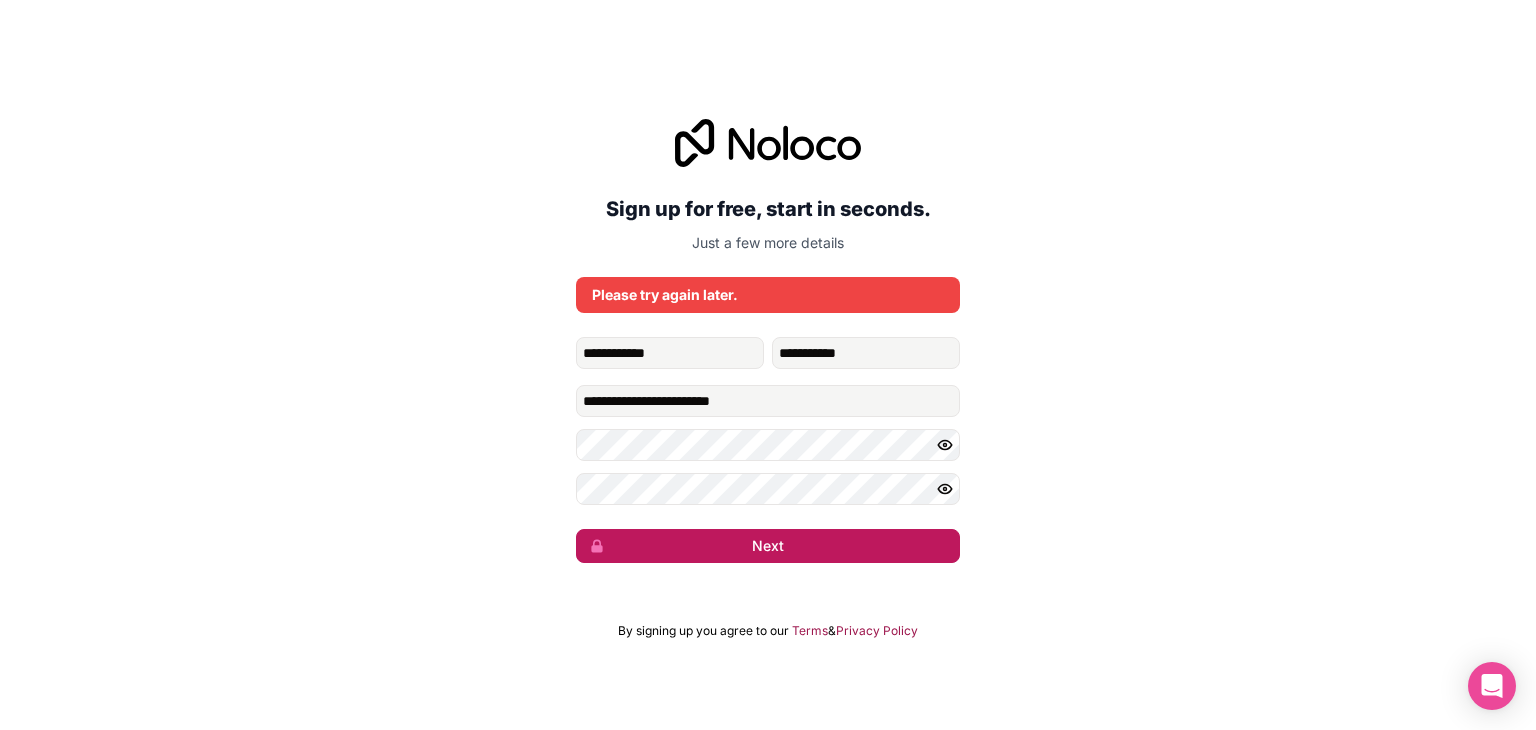 click on "Next" at bounding box center (768, 546) 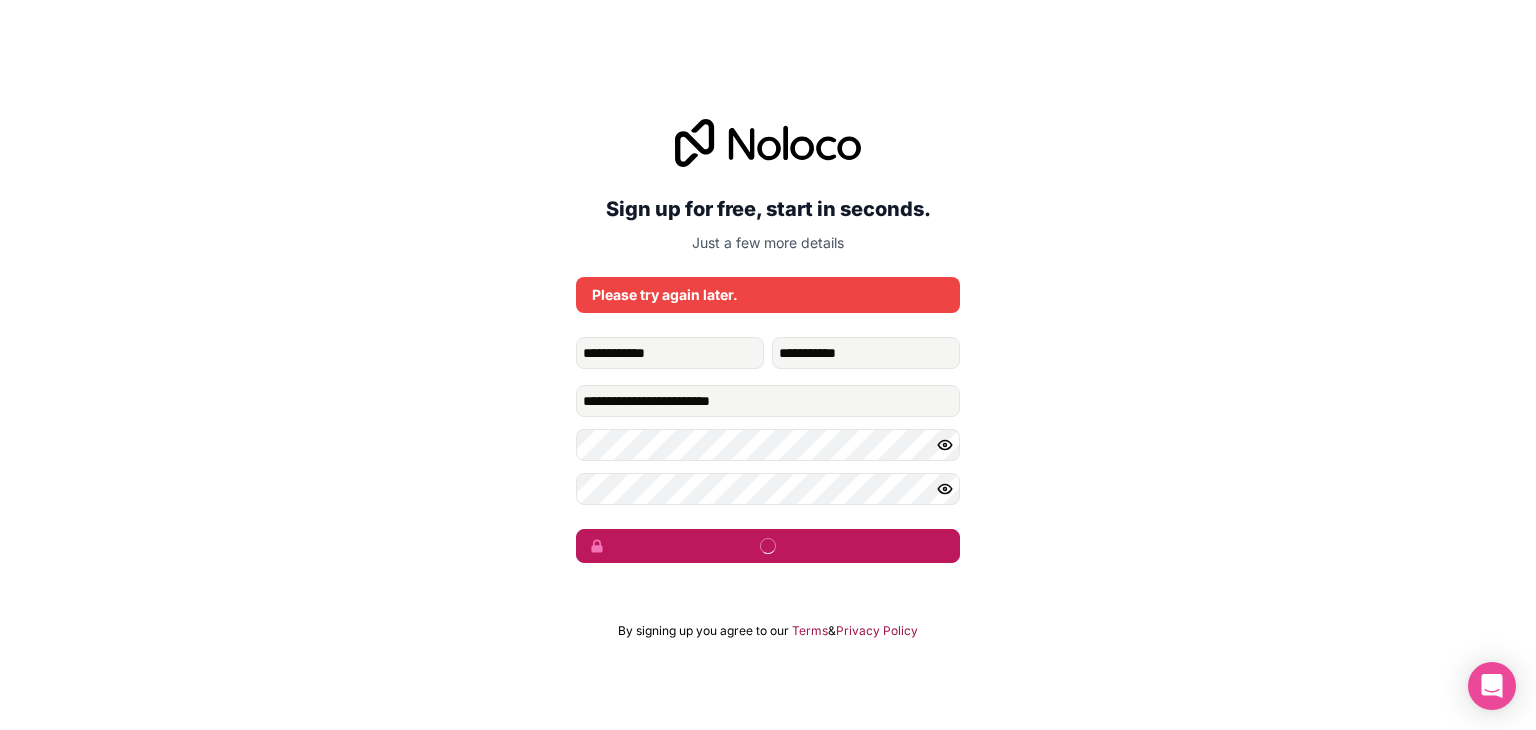 click at bounding box center [768, 546] 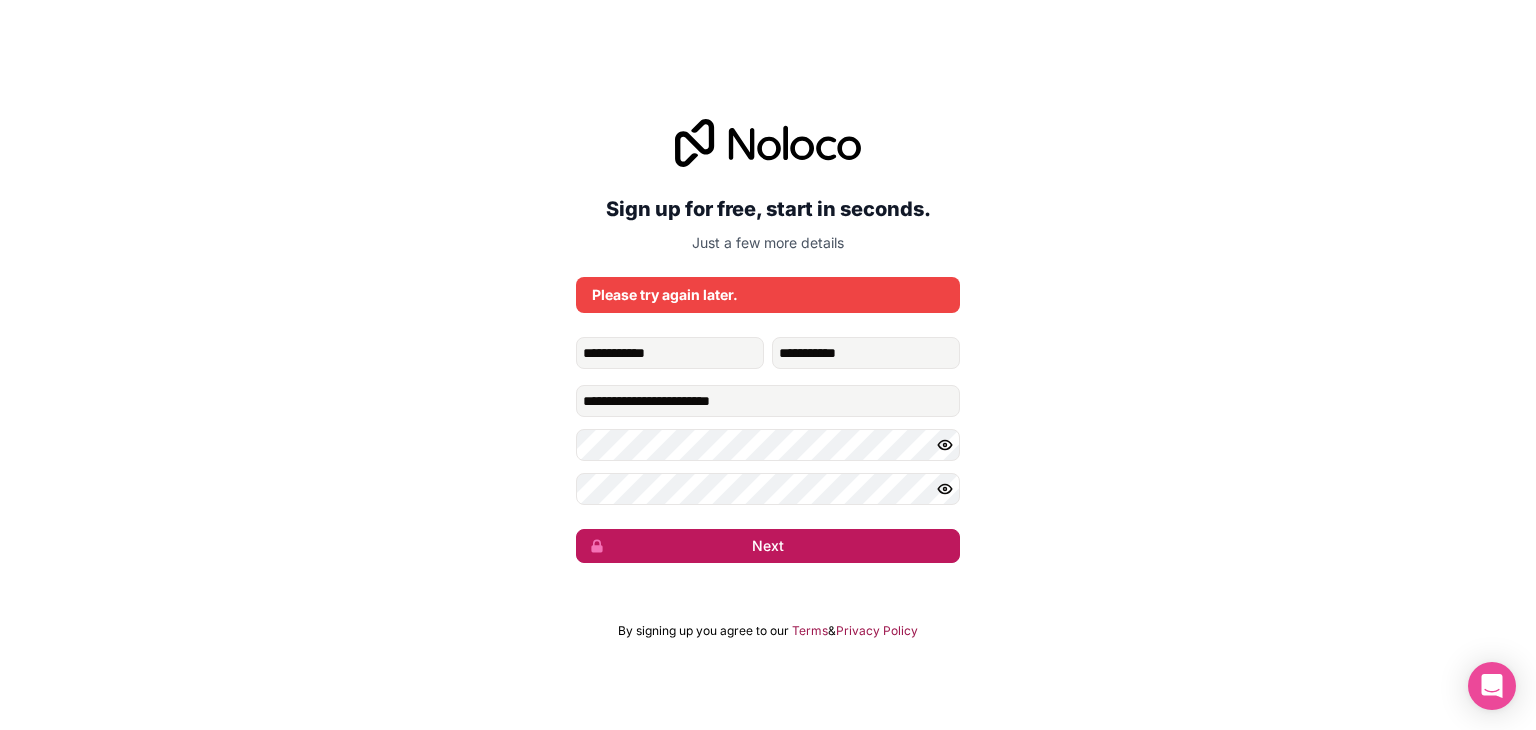 click on "Next" at bounding box center [768, 546] 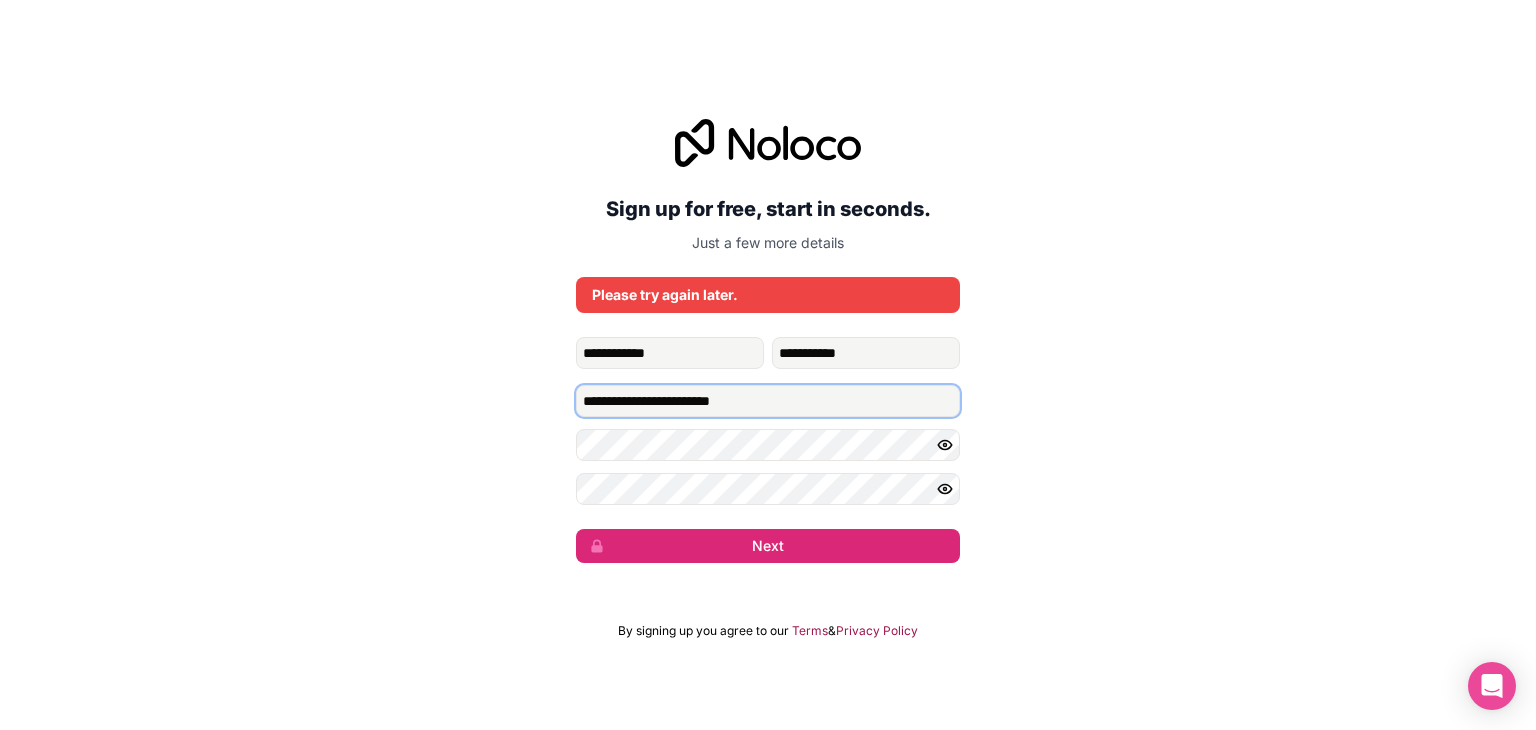 click on "**********" at bounding box center (768, 401) 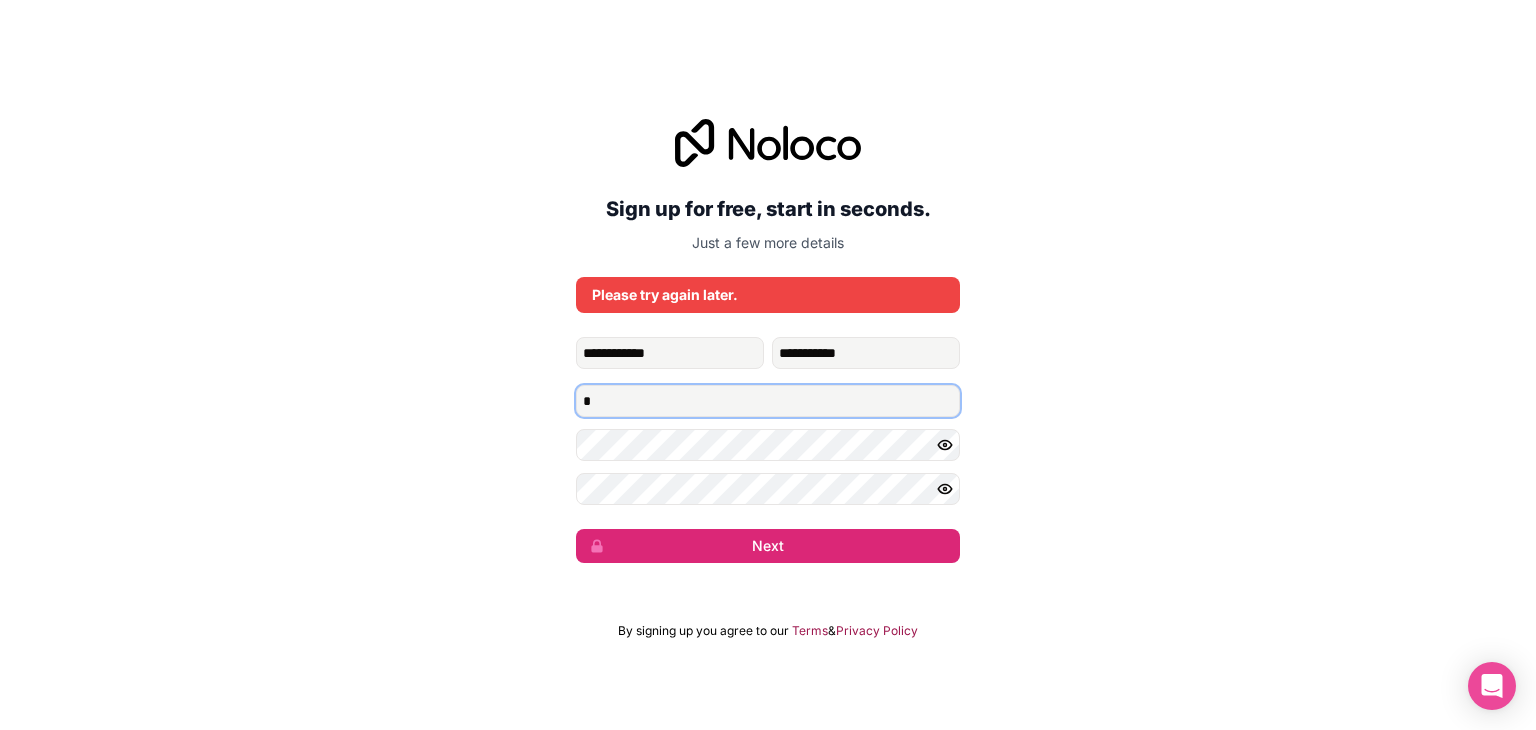 type on "**********" 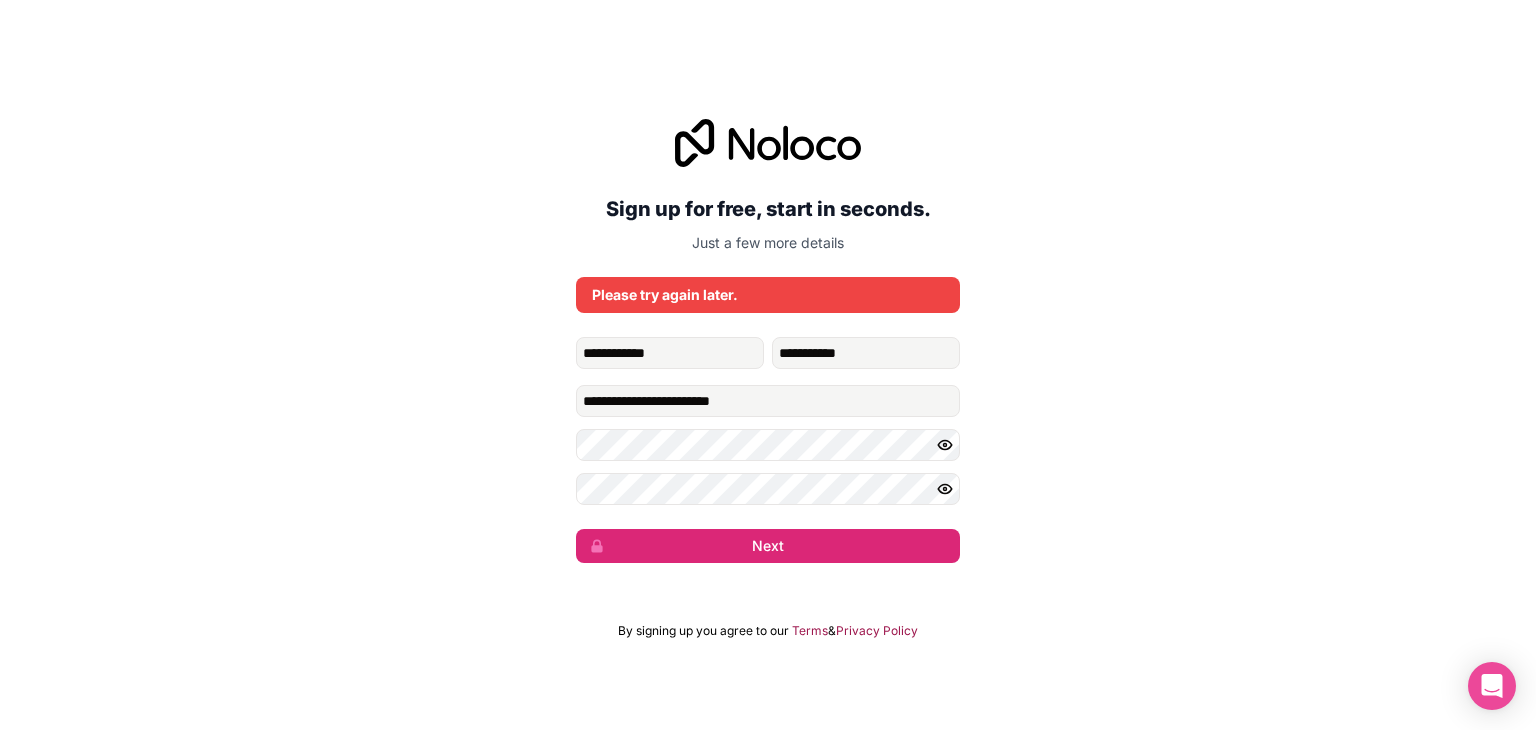click on "Sign up for free, start in seconds. Just a few more details Please try again later. [EMAIL] Next" at bounding box center (768, 341) 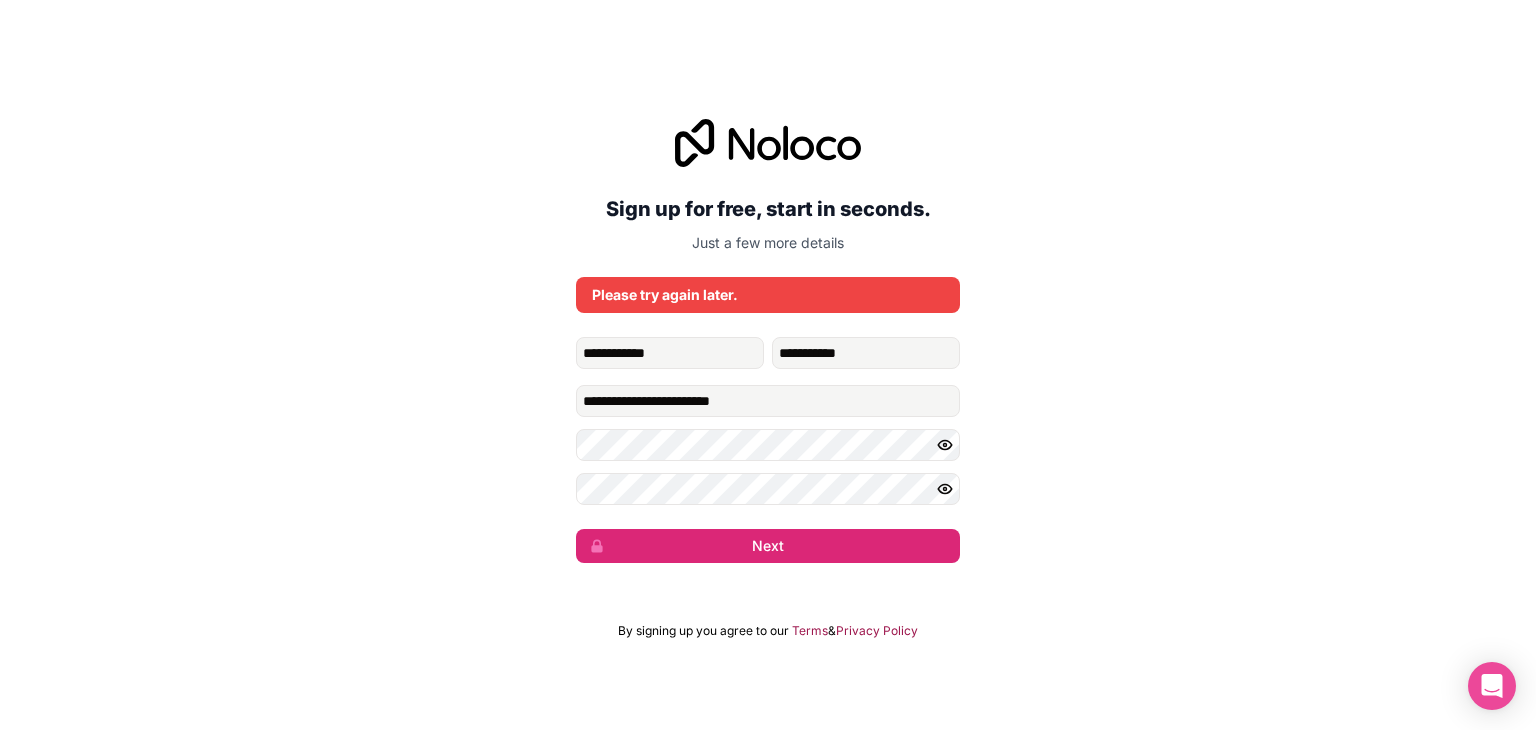 click on "Sign up for free, start in seconds. Just a few more details Please try again later. [EMAIL] Next" at bounding box center [768, 341] 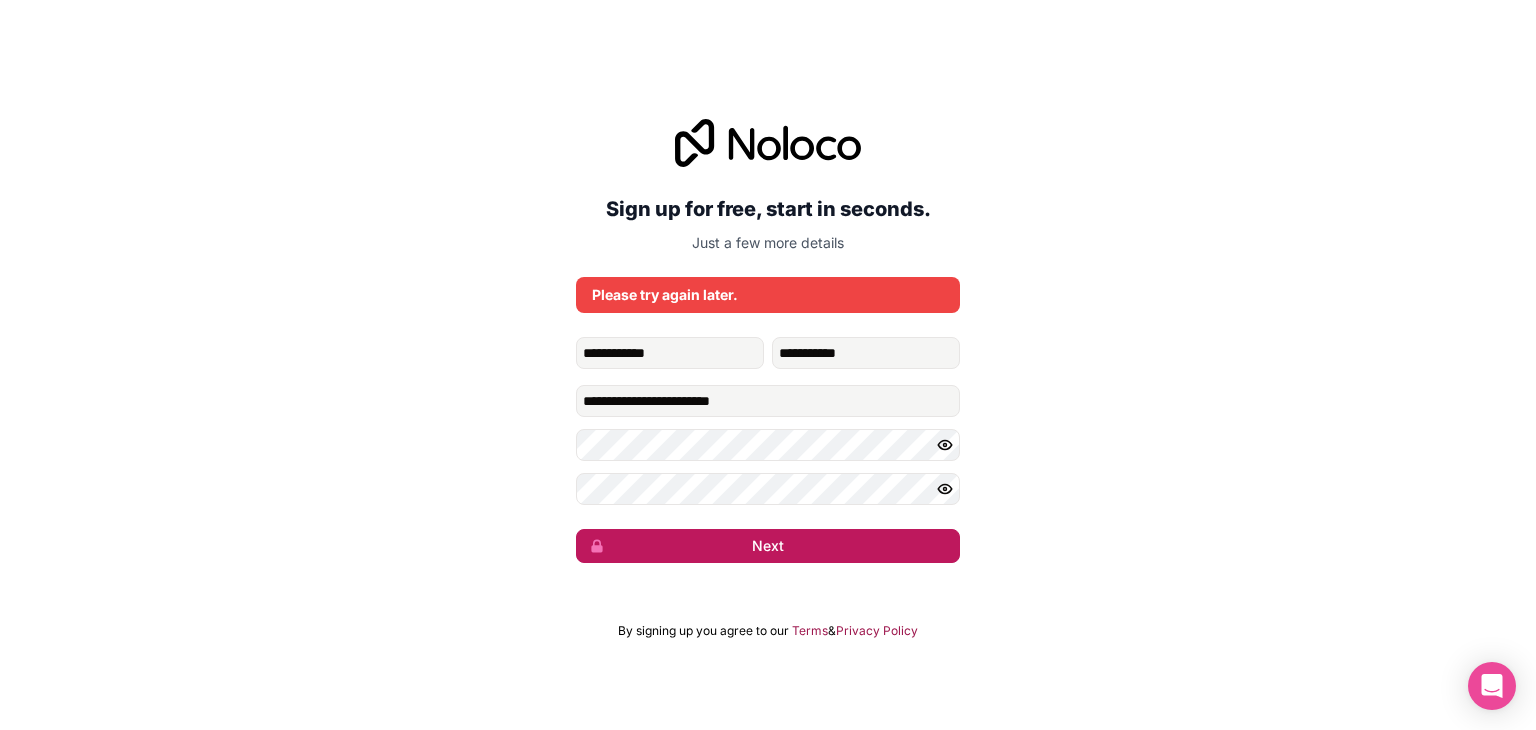click on "Next" at bounding box center [768, 546] 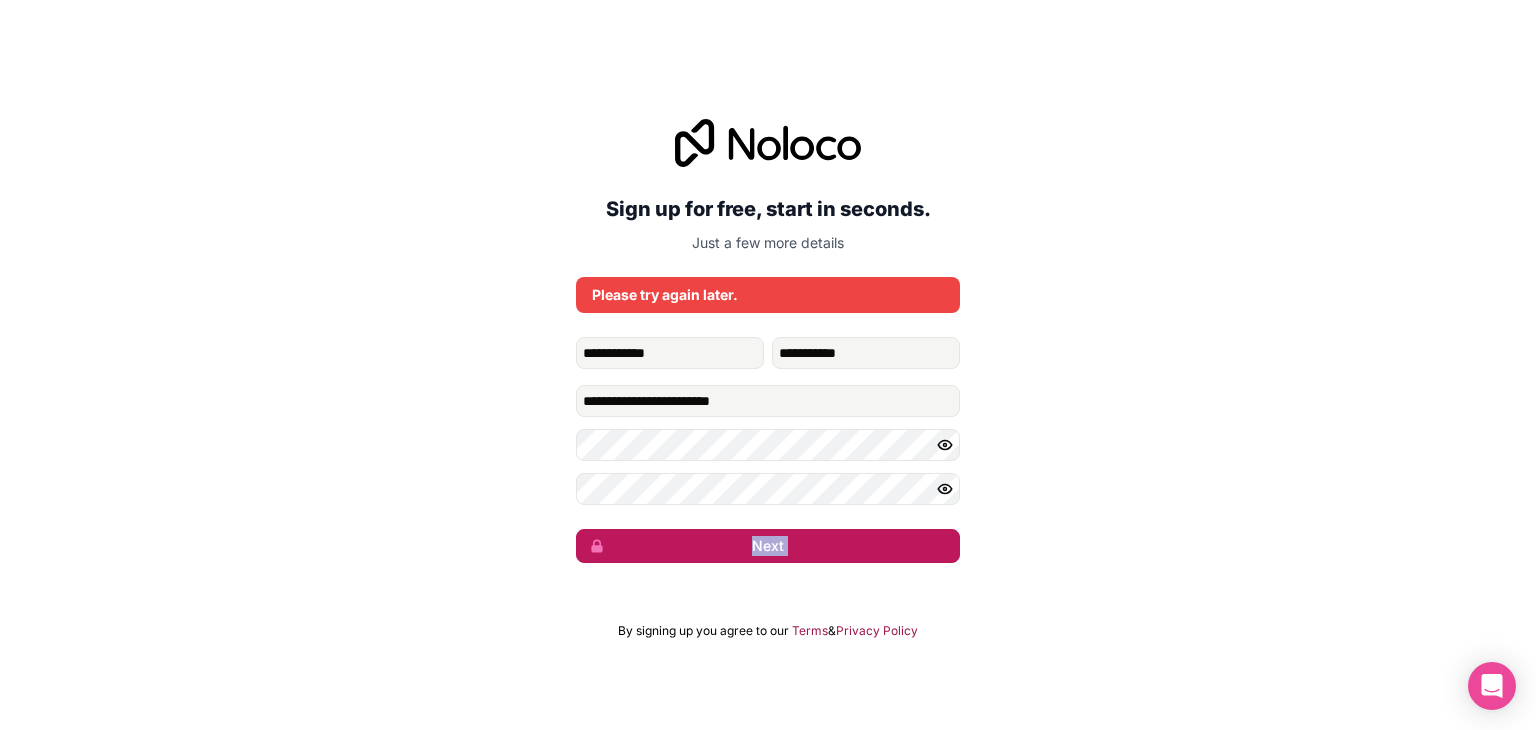 click on "Next" at bounding box center (768, 546) 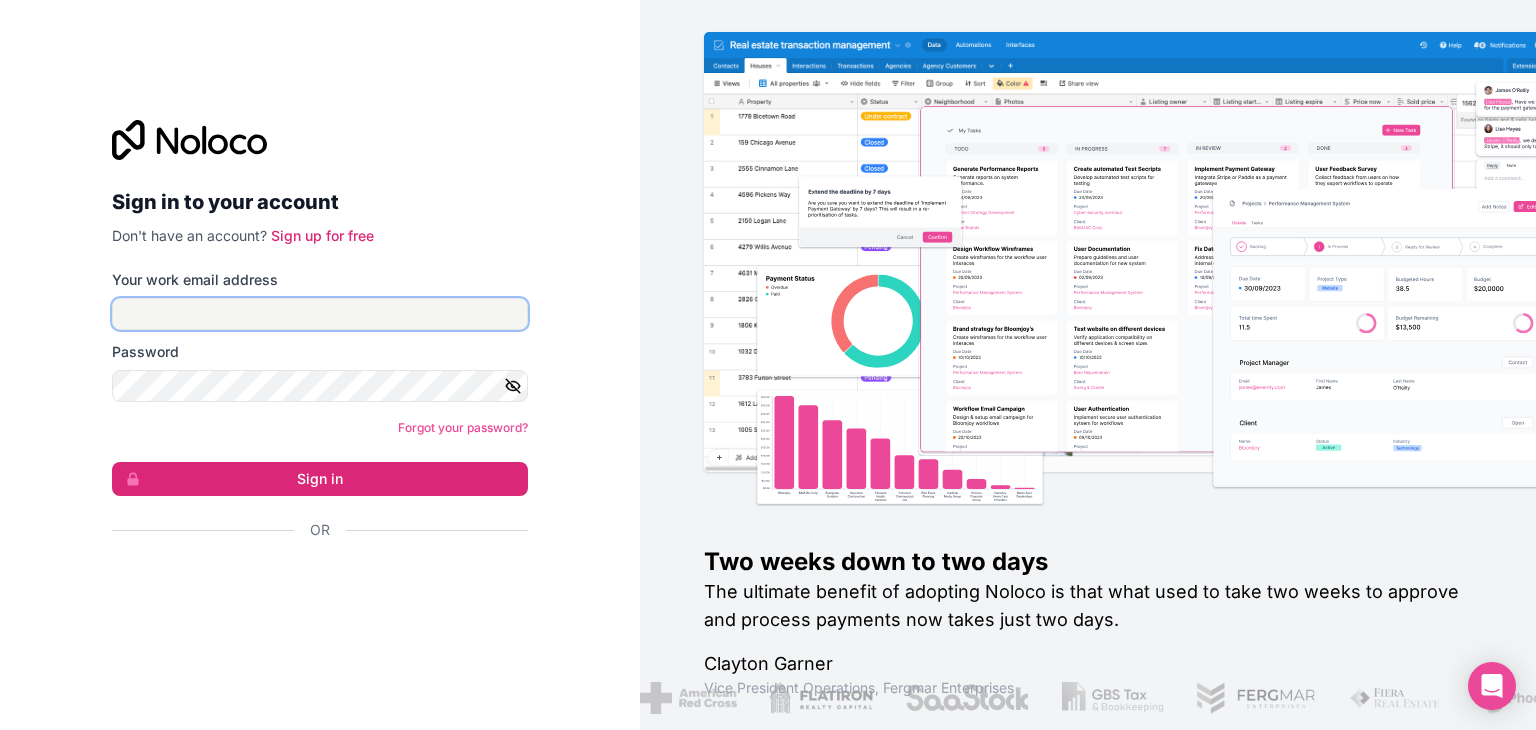 click on "Your work email address" at bounding box center (320, 314) 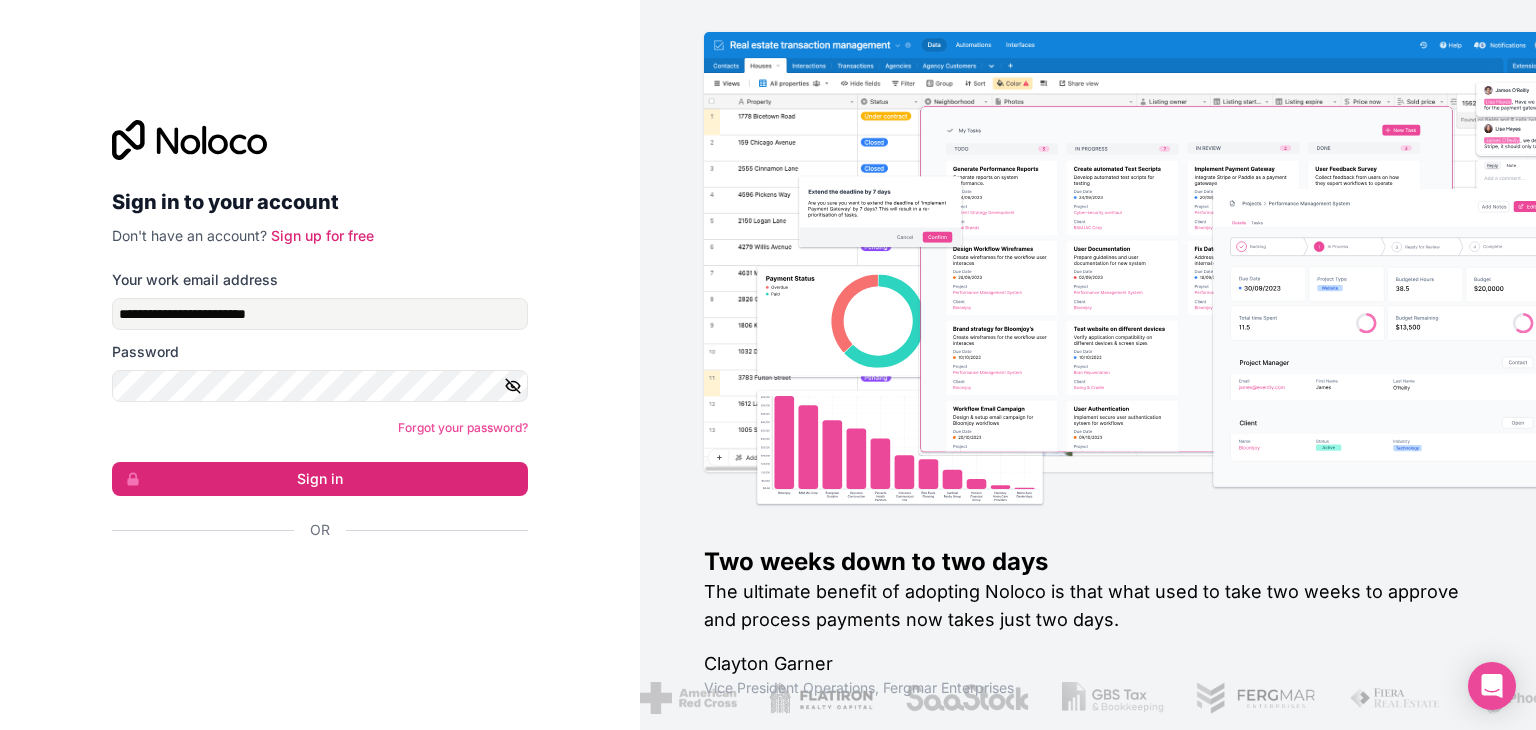click 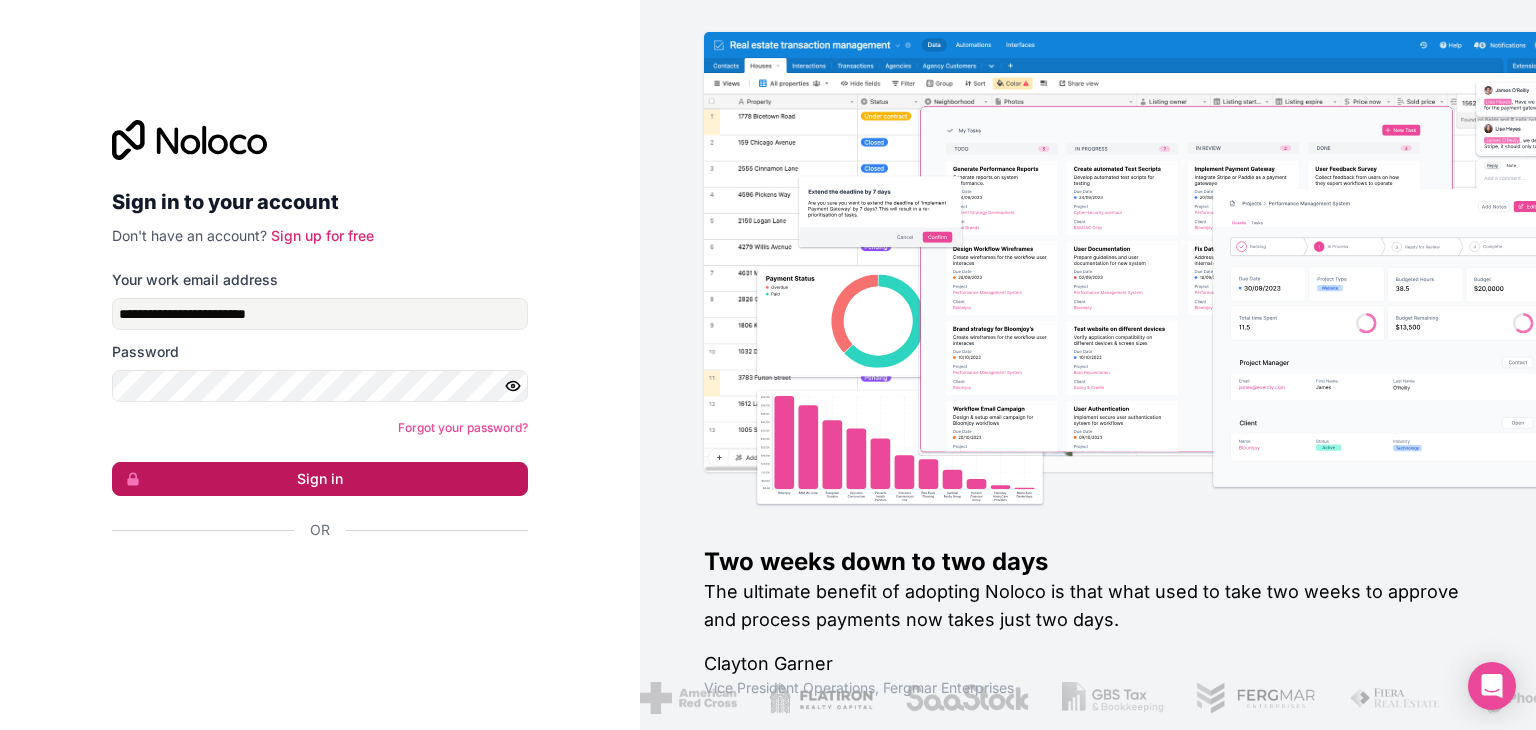 click on "Sign in" at bounding box center (320, 479) 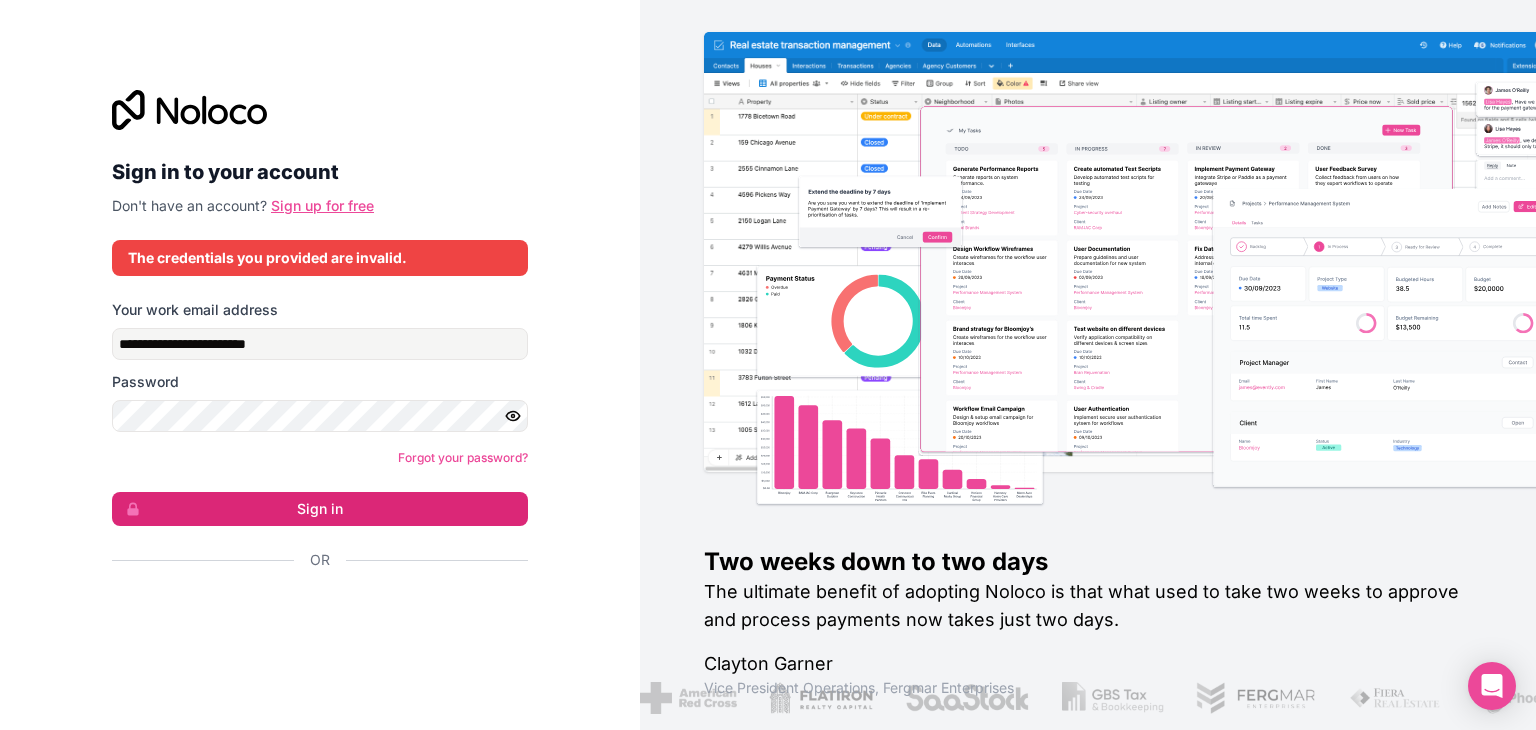 click on "Sign up for free" at bounding box center (322, 205) 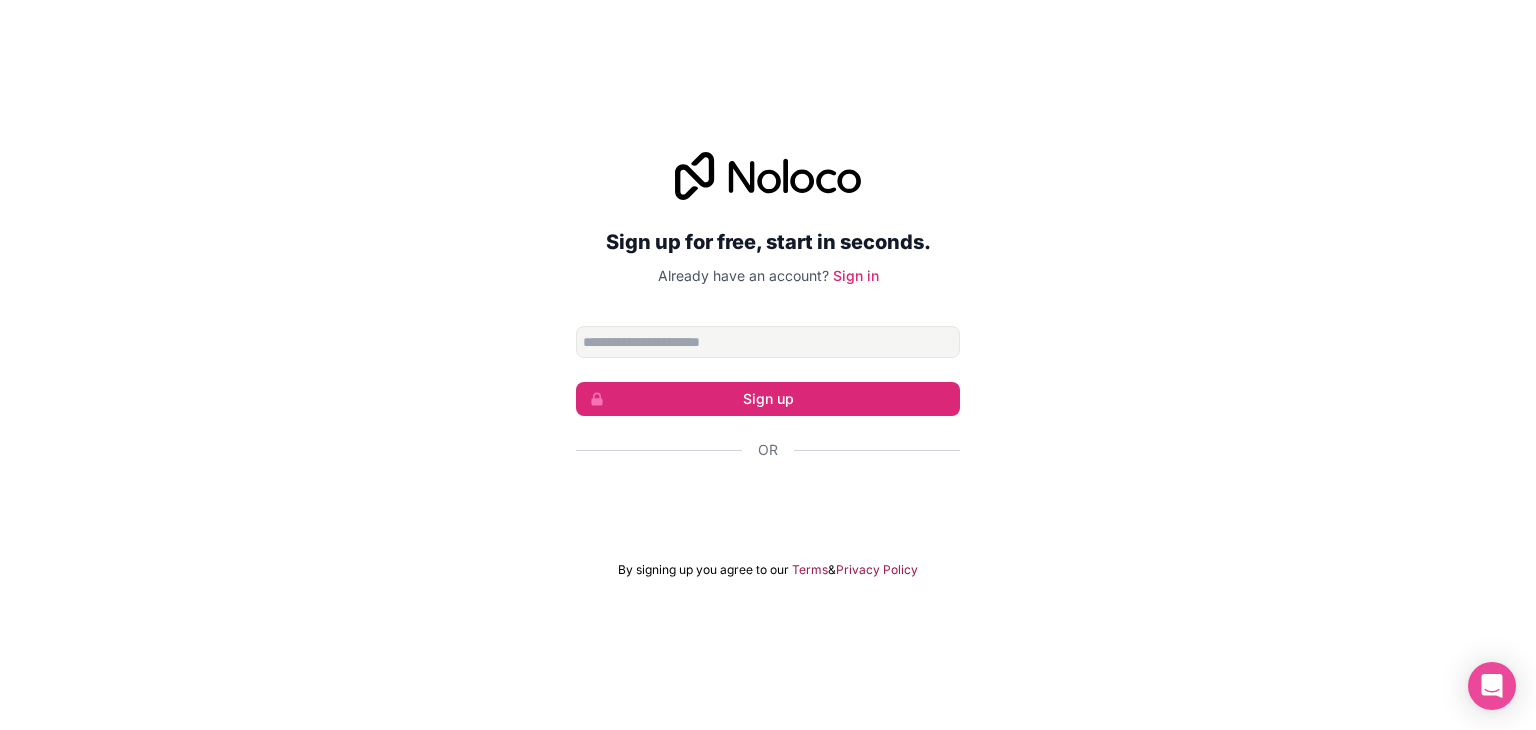 type on "**********" 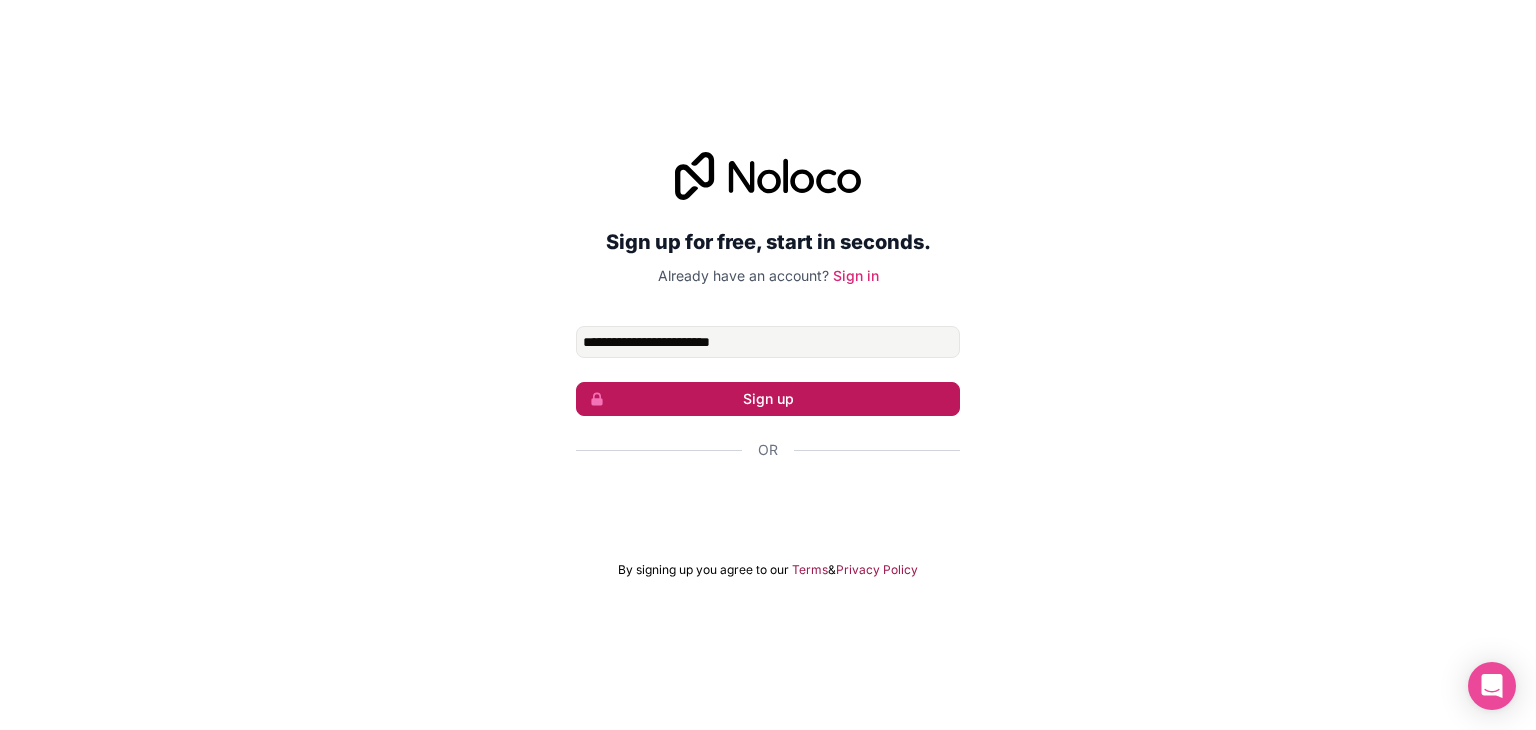 click on "Sign up" at bounding box center [768, 399] 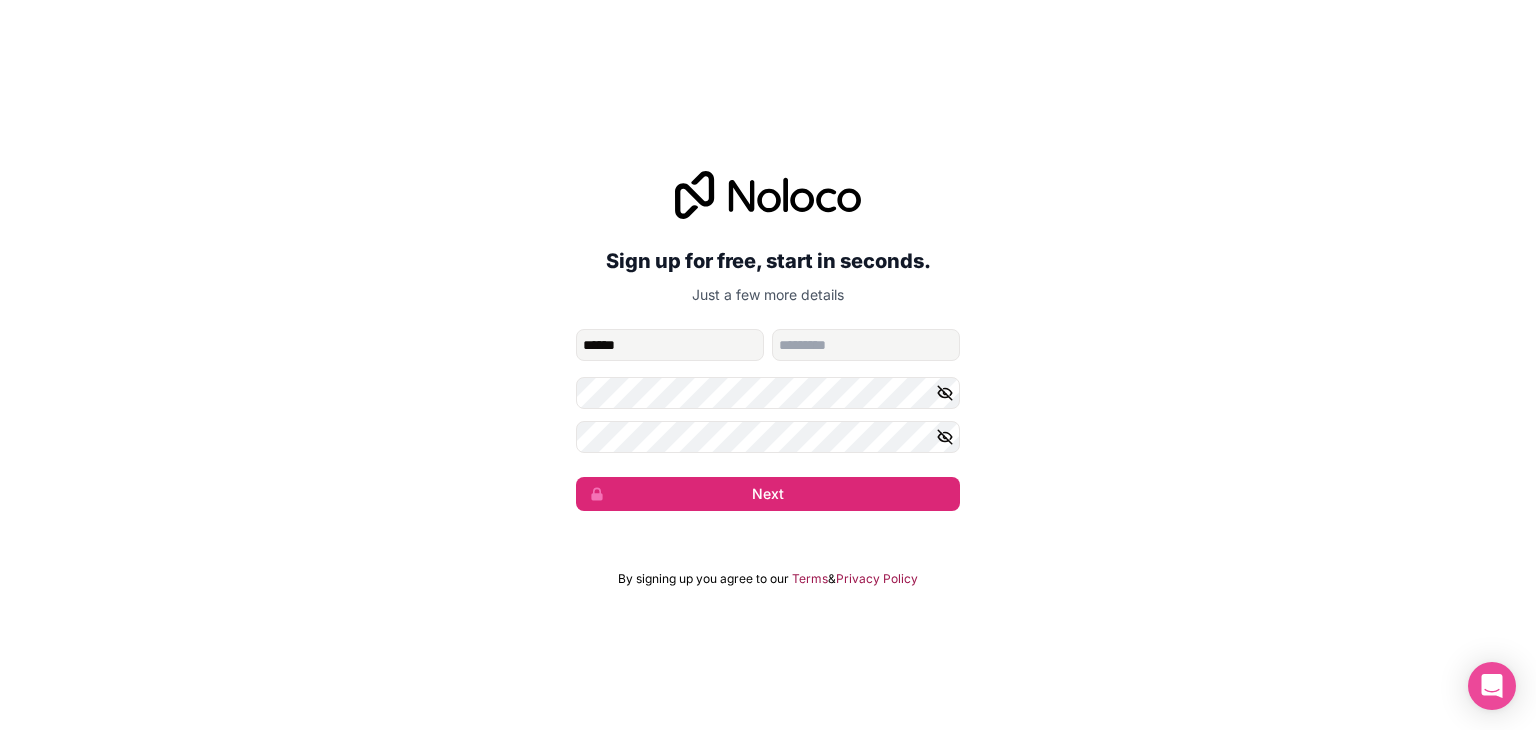 type on "*****" 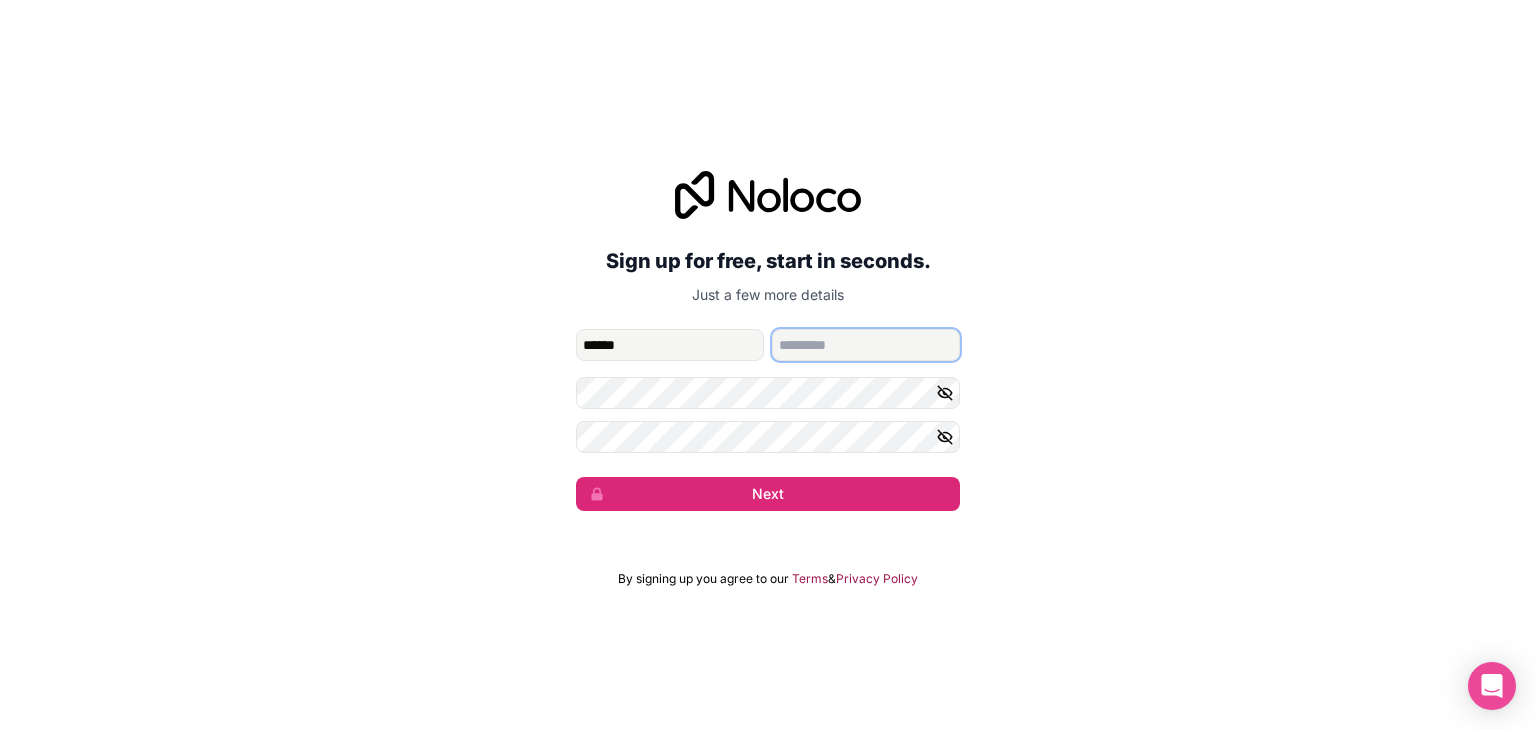 click at bounding box center (866, 345) 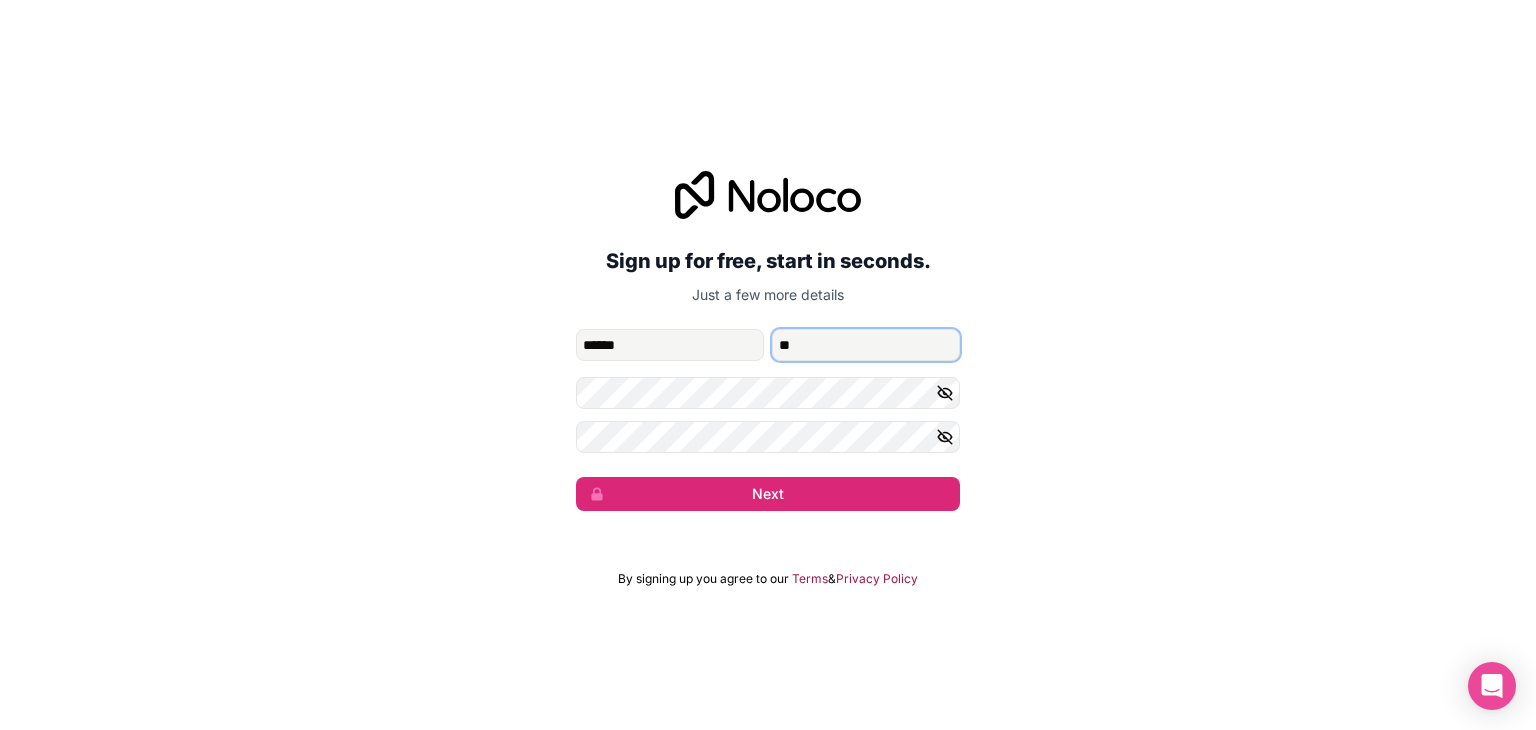 type on "*" 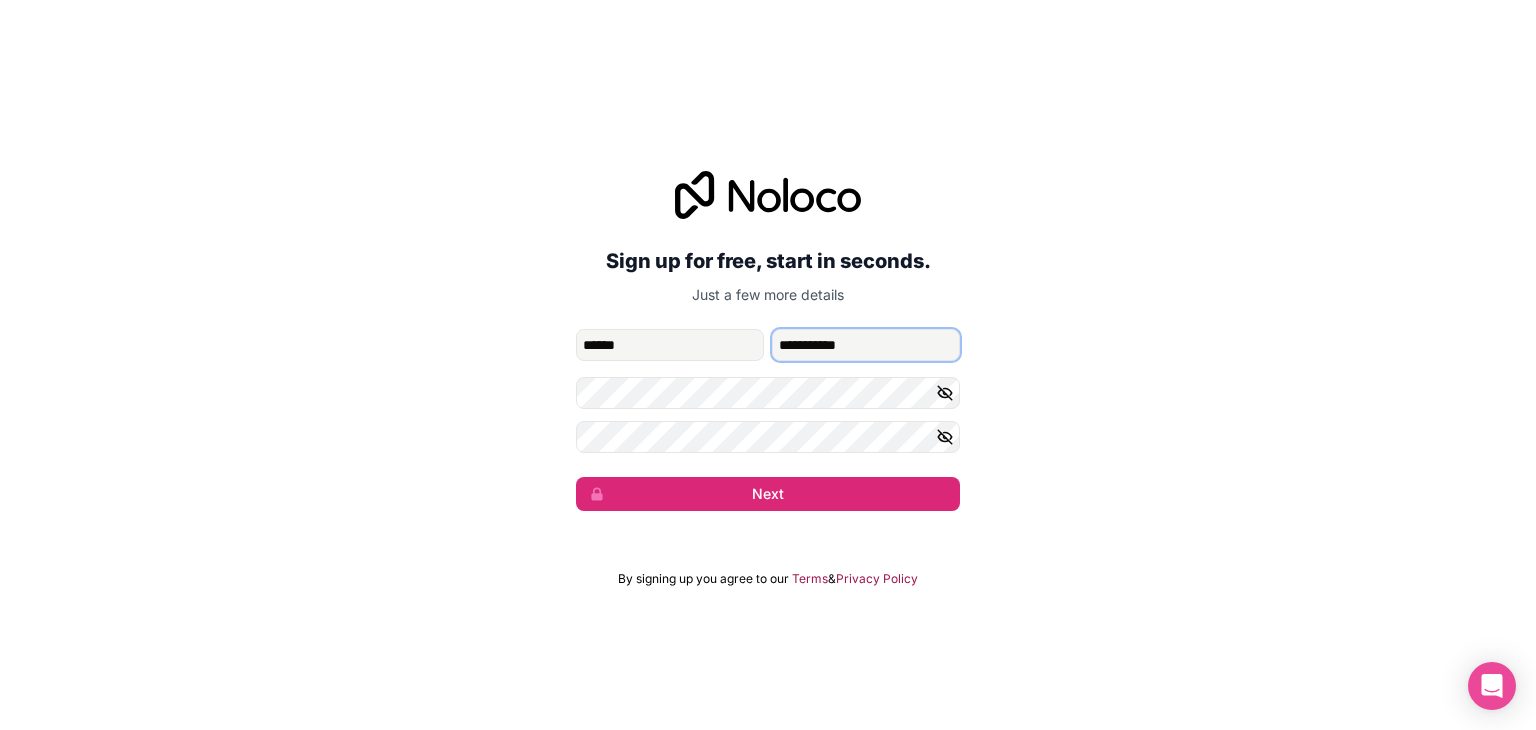 type on "**********" 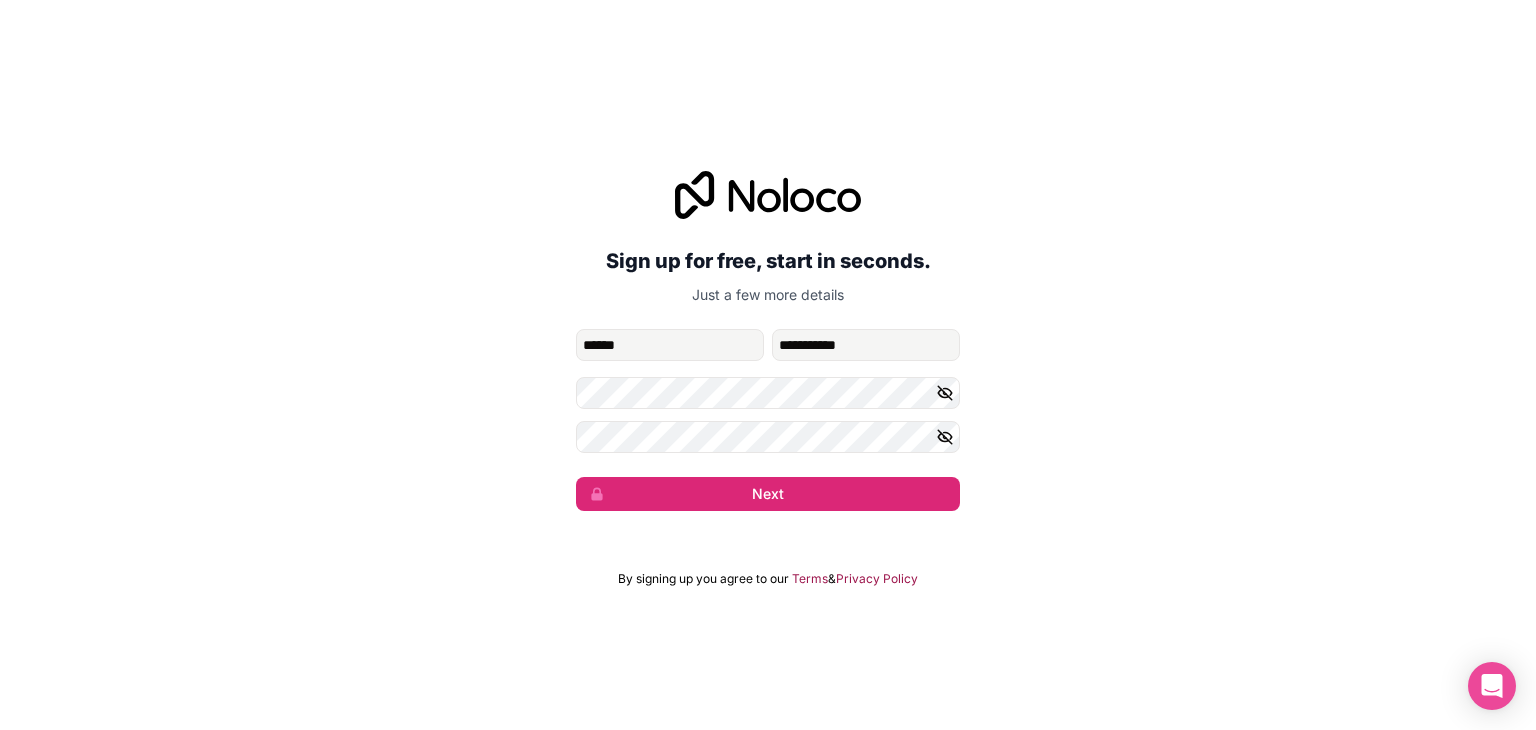 click 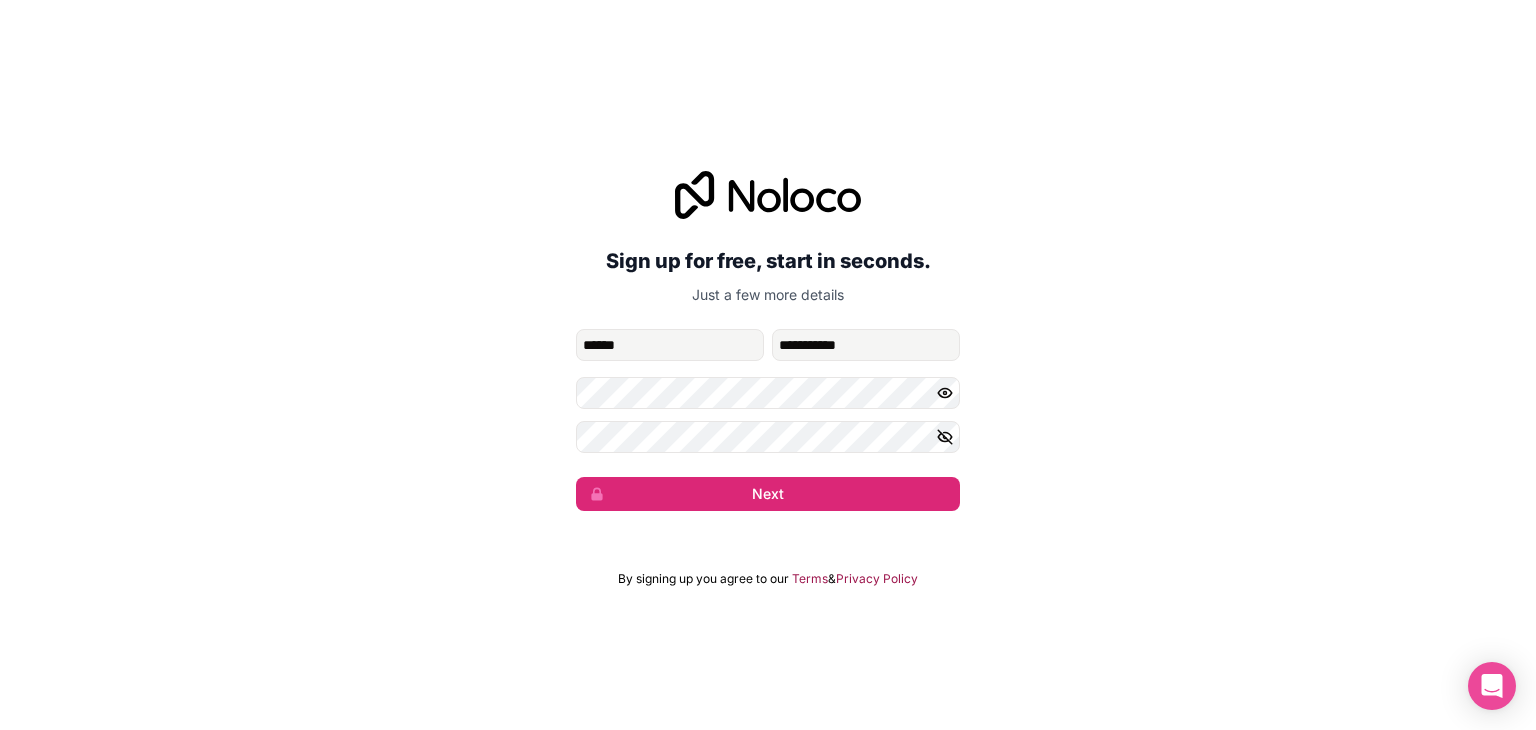 click at bounding box center (948, 437) 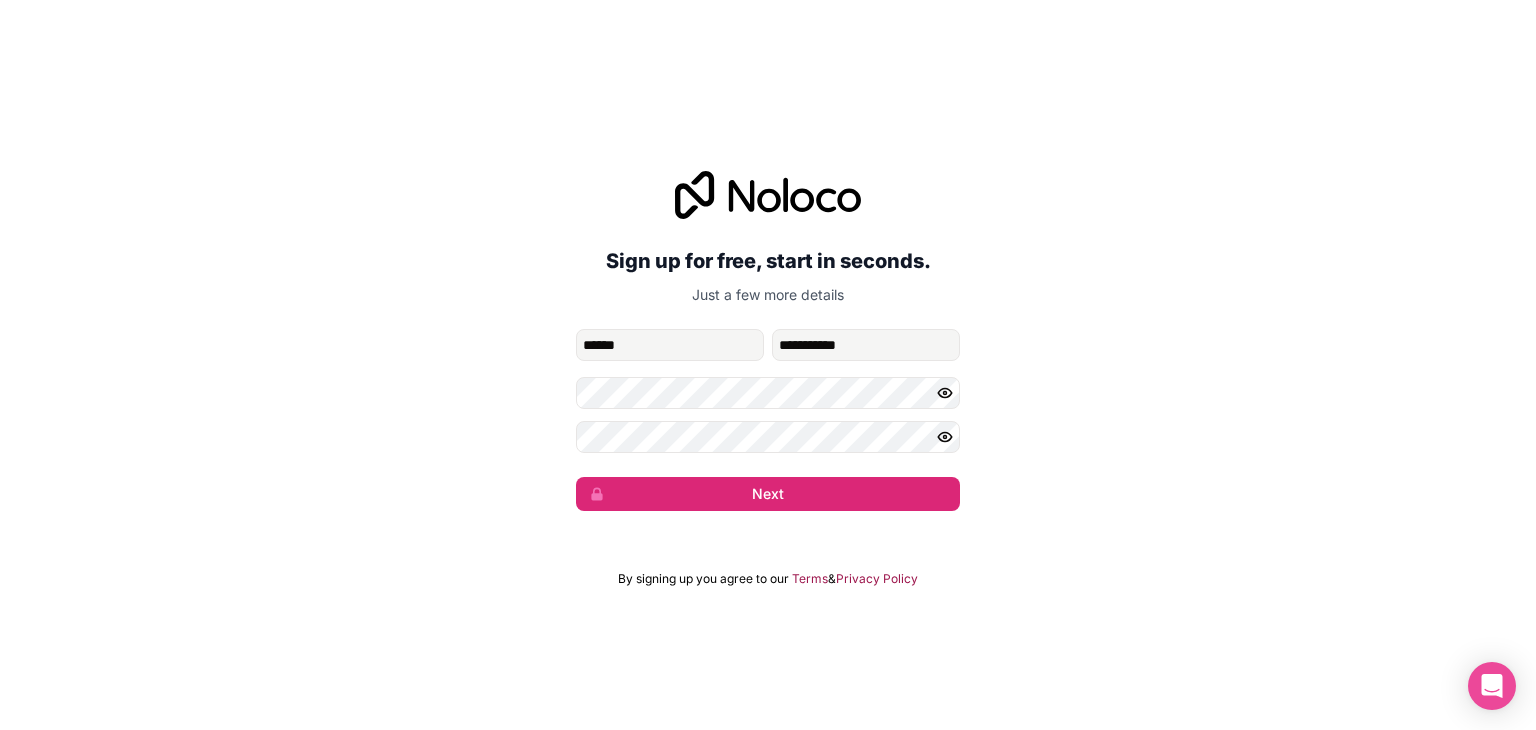 click at bounding box center (948, 437) 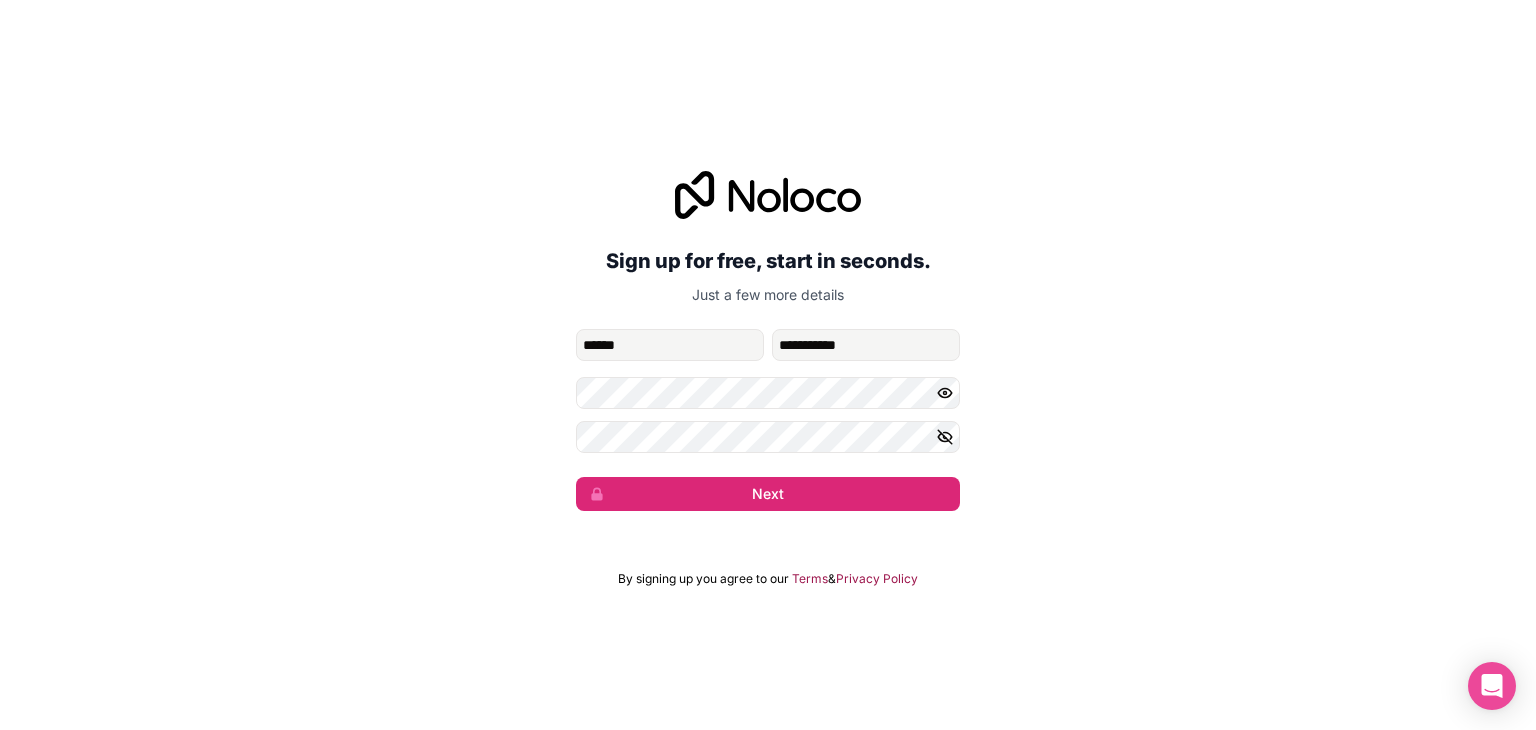 click at bounding box center [948, 437] 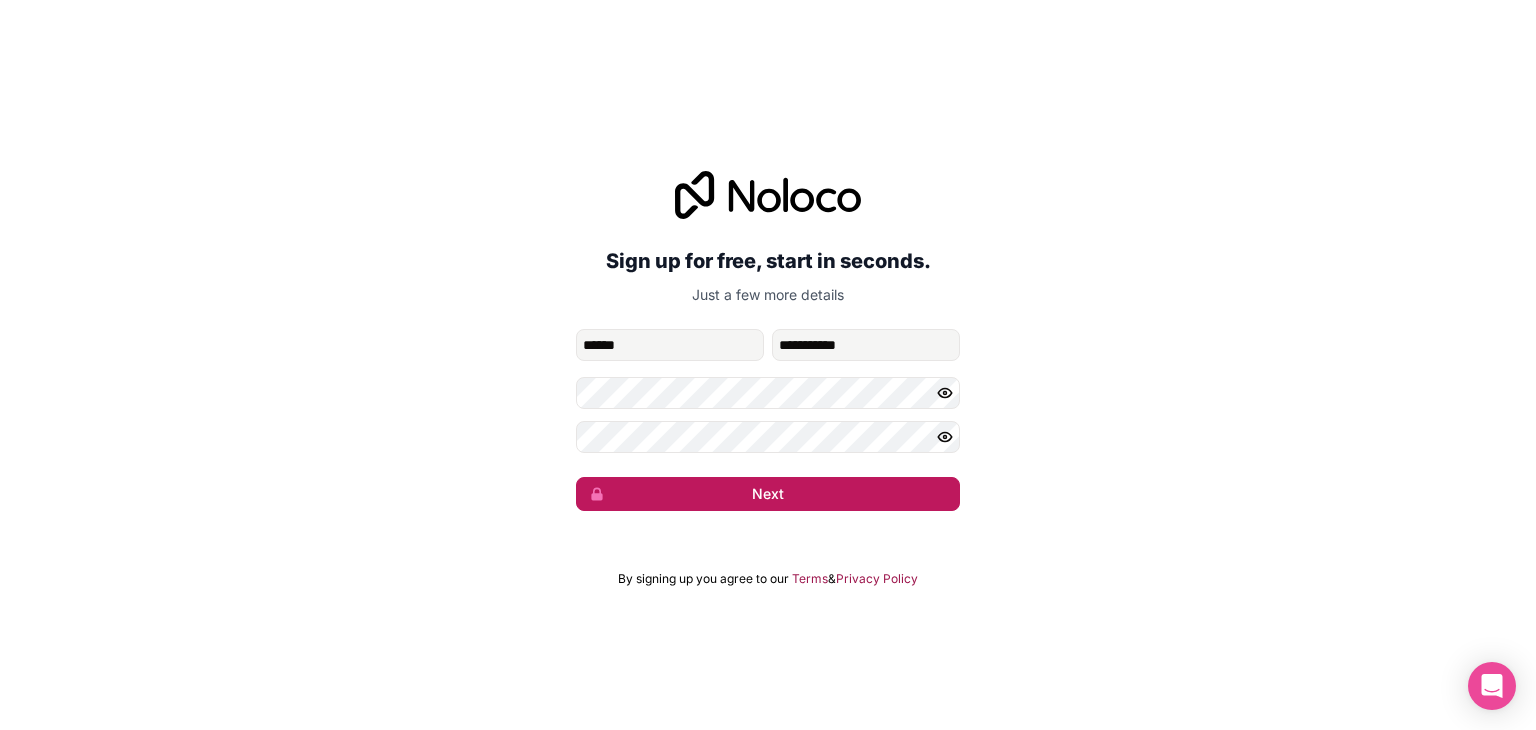 click on "Next" at bounding box center [768, 494] 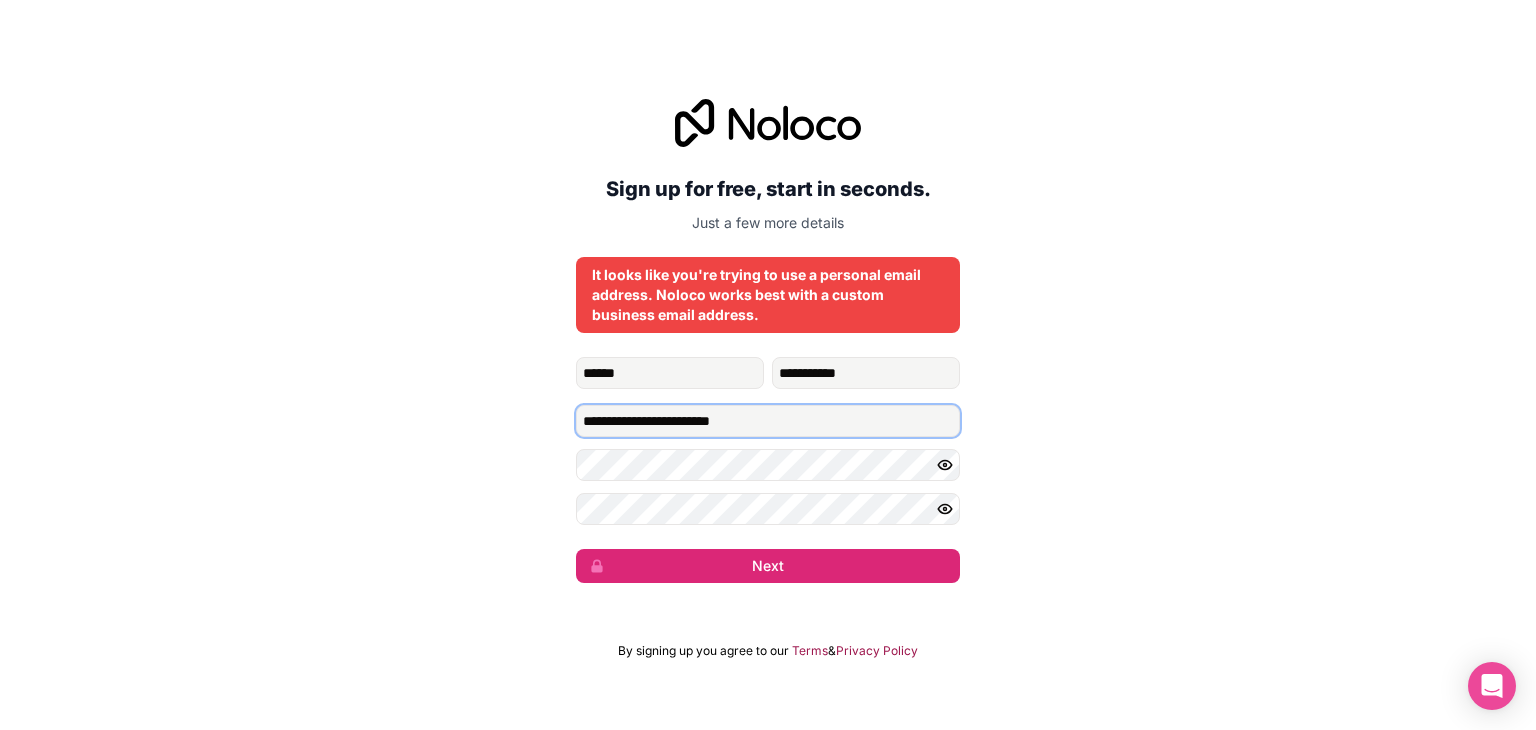 click on "**********" at bounding box center (768, 421) 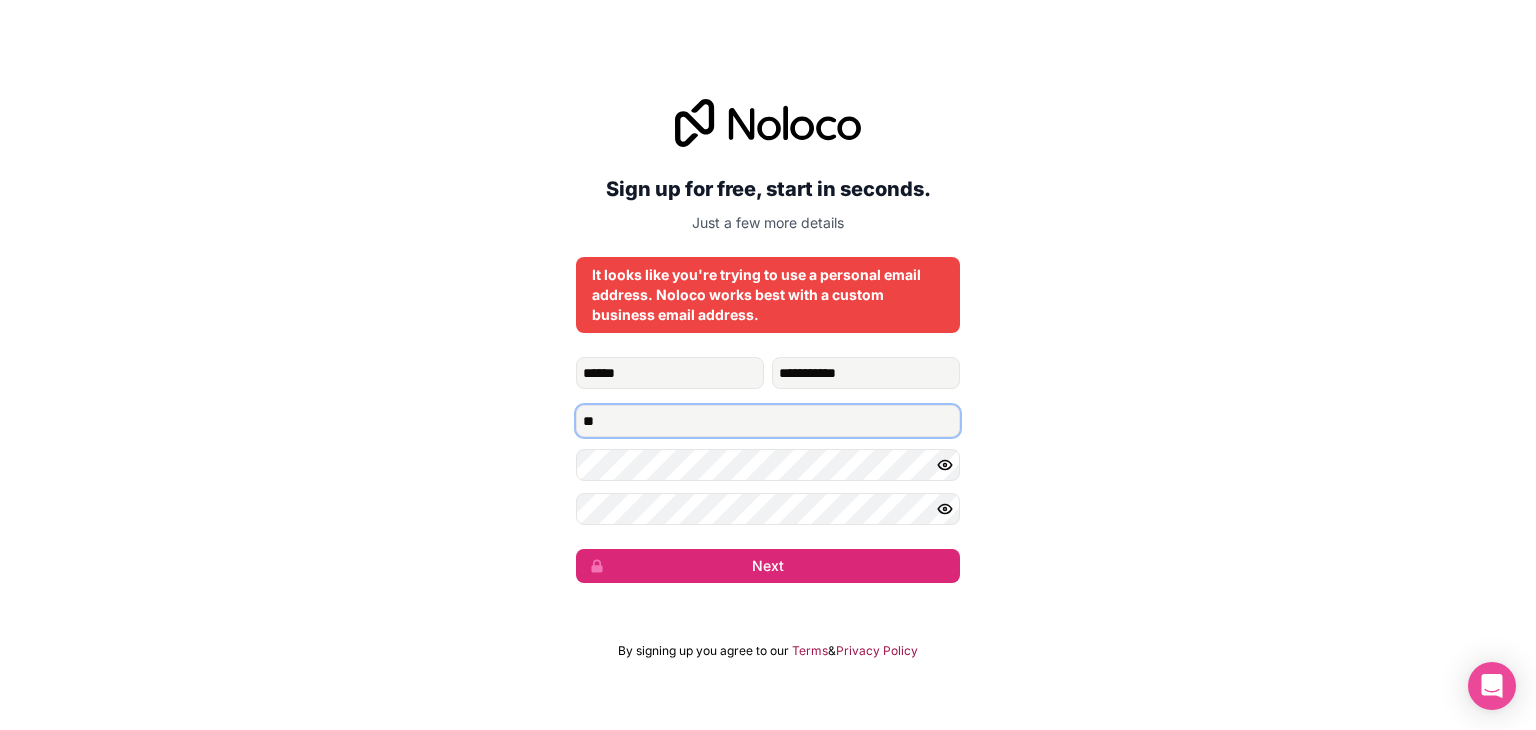 type on "*" 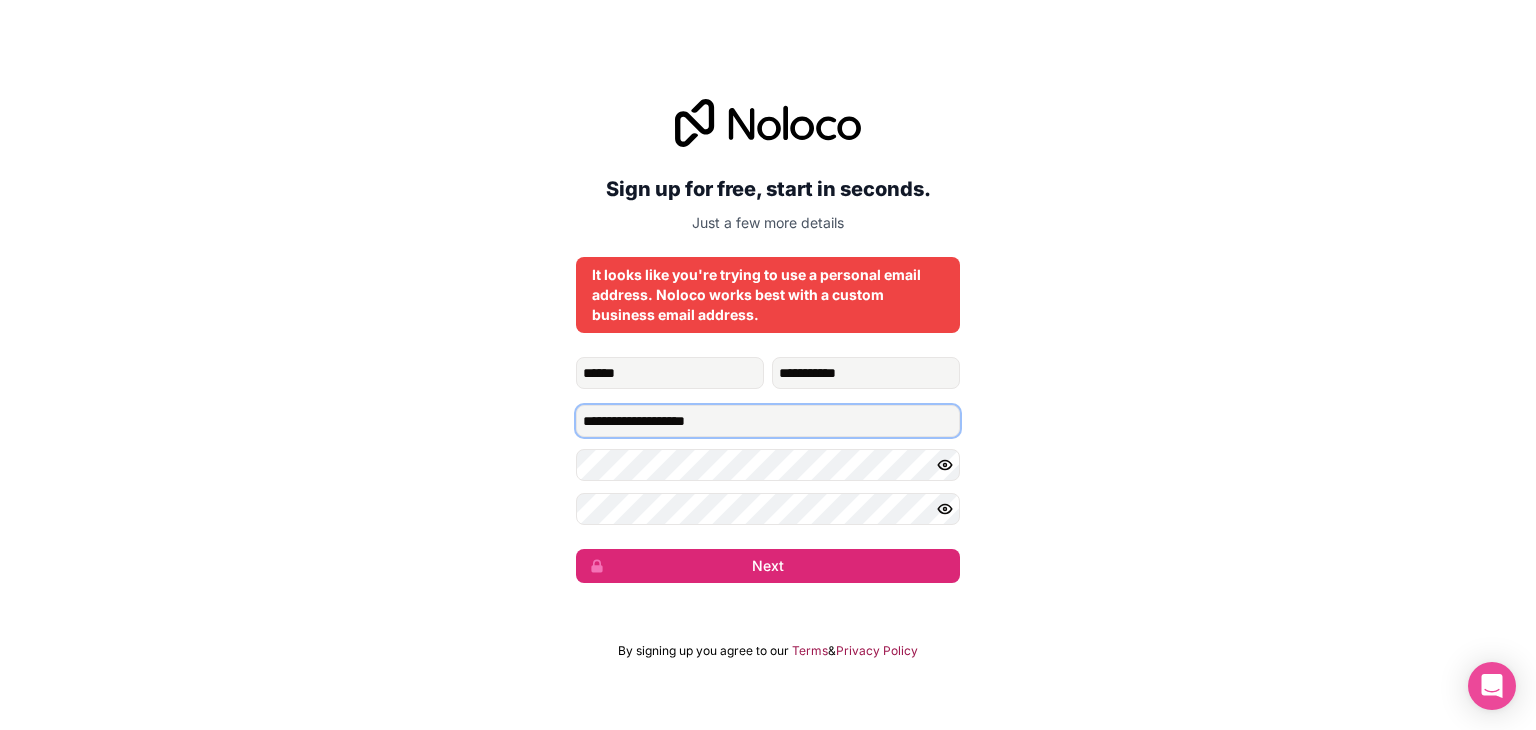 click on "Next" at bounding box center (768, 566) 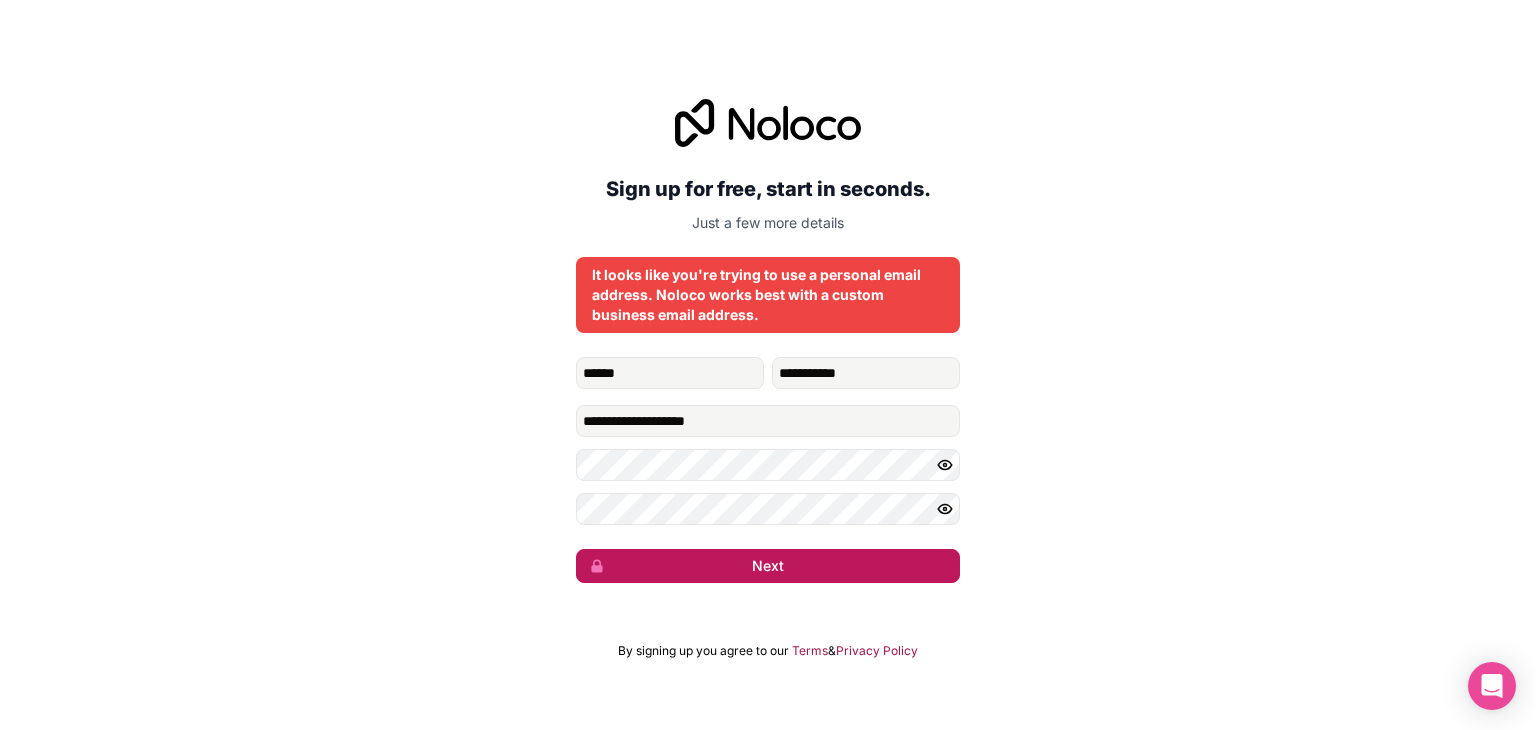 click on "Next" at bounding box center [768, 566] 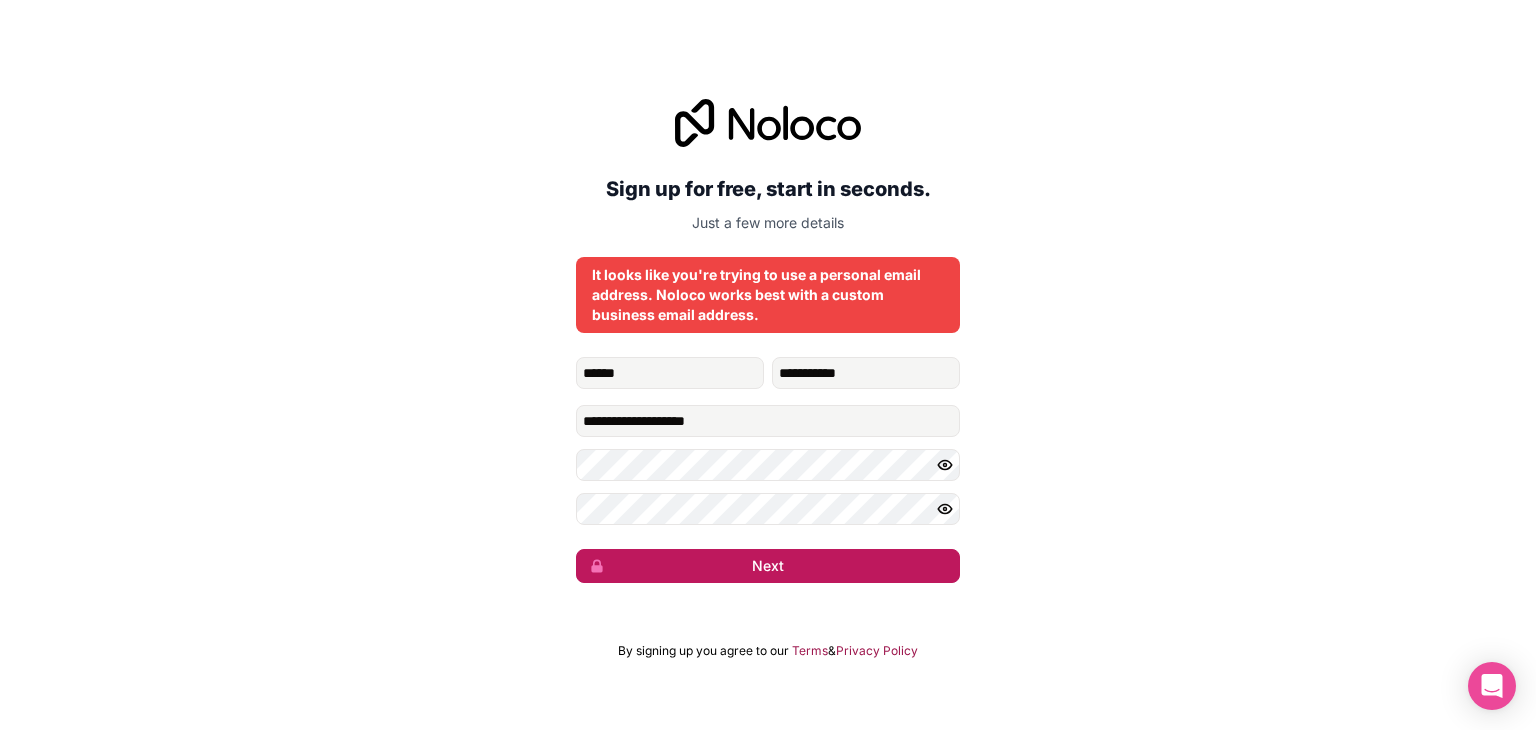 click on "Next" at bounding box center [768, 566] 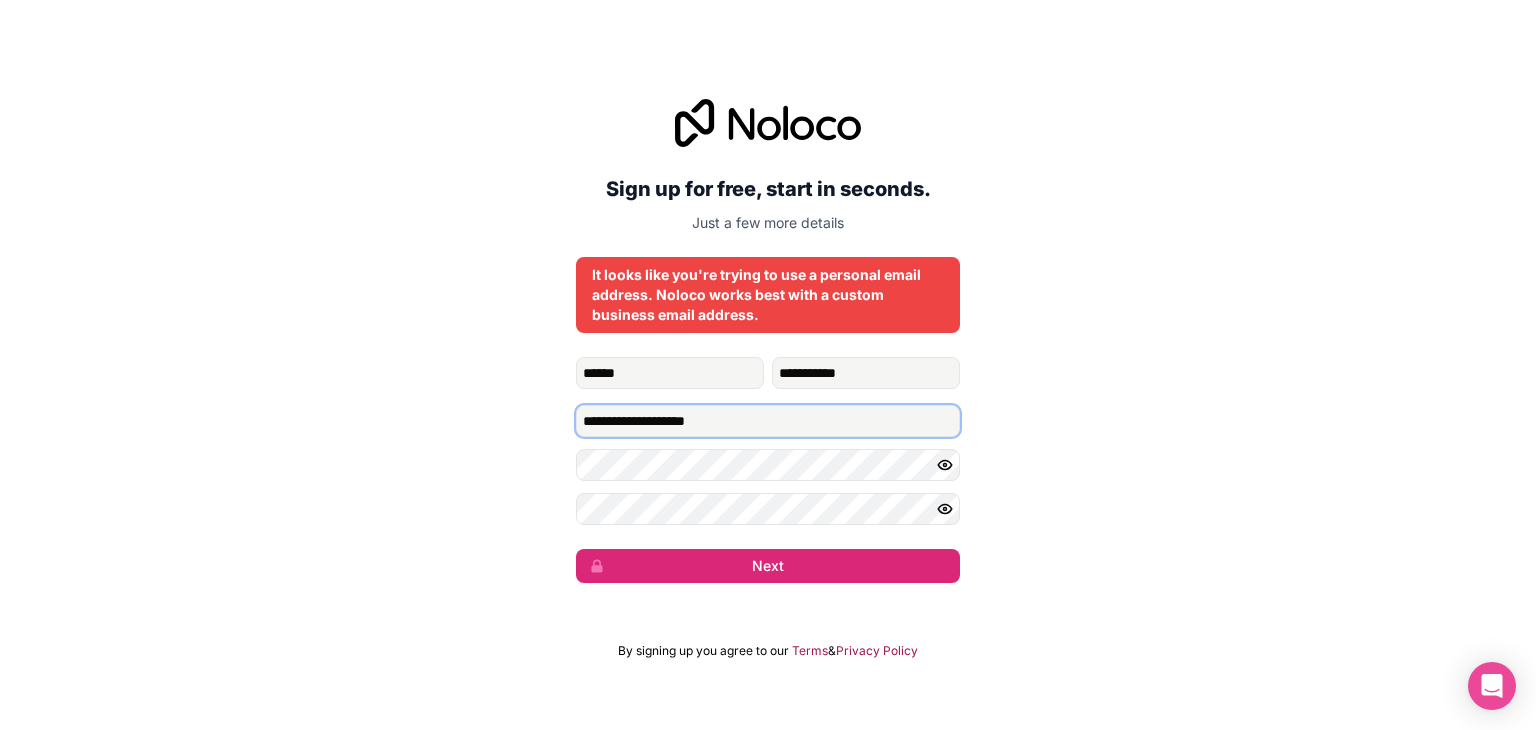 click on "**********" at bounding box center [768, 421] 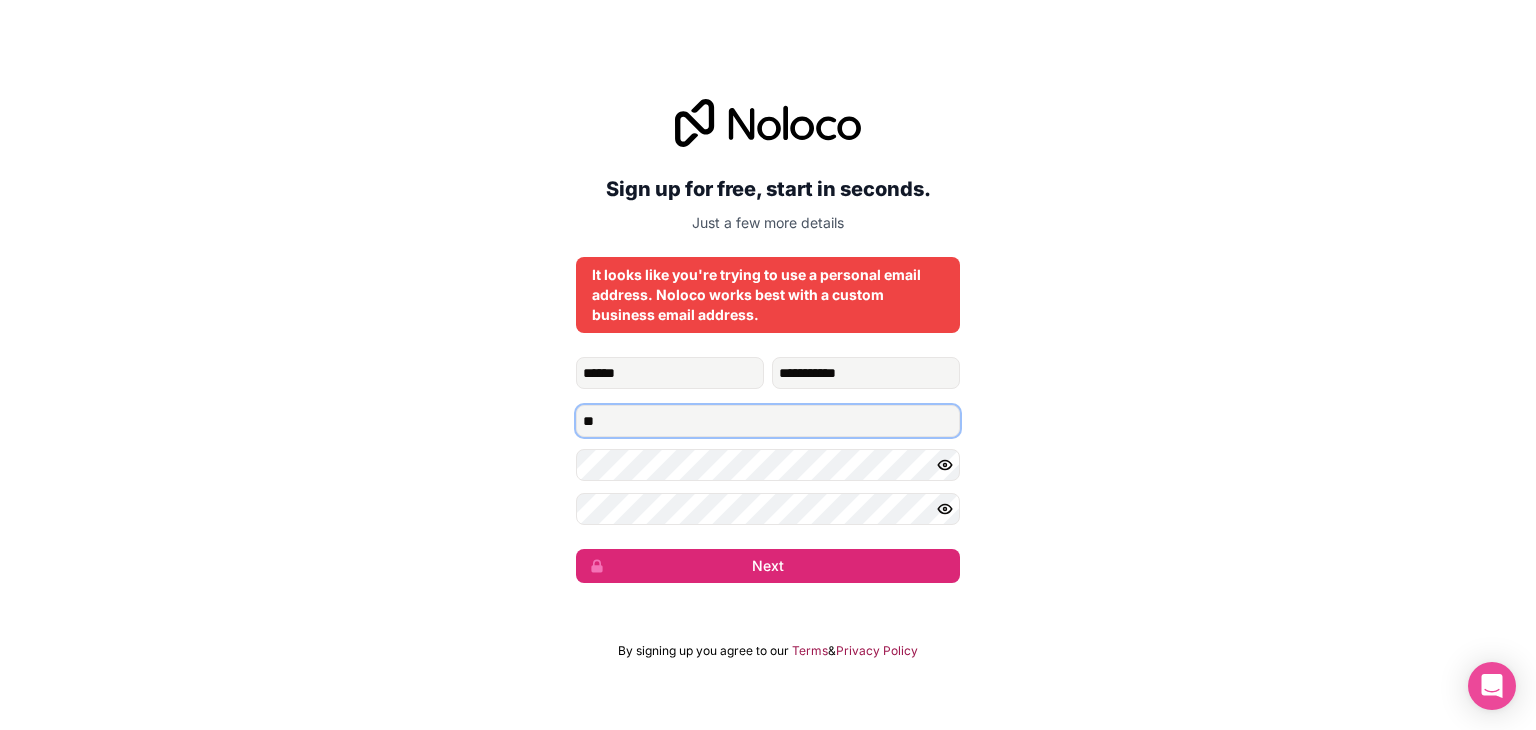 type on "*" 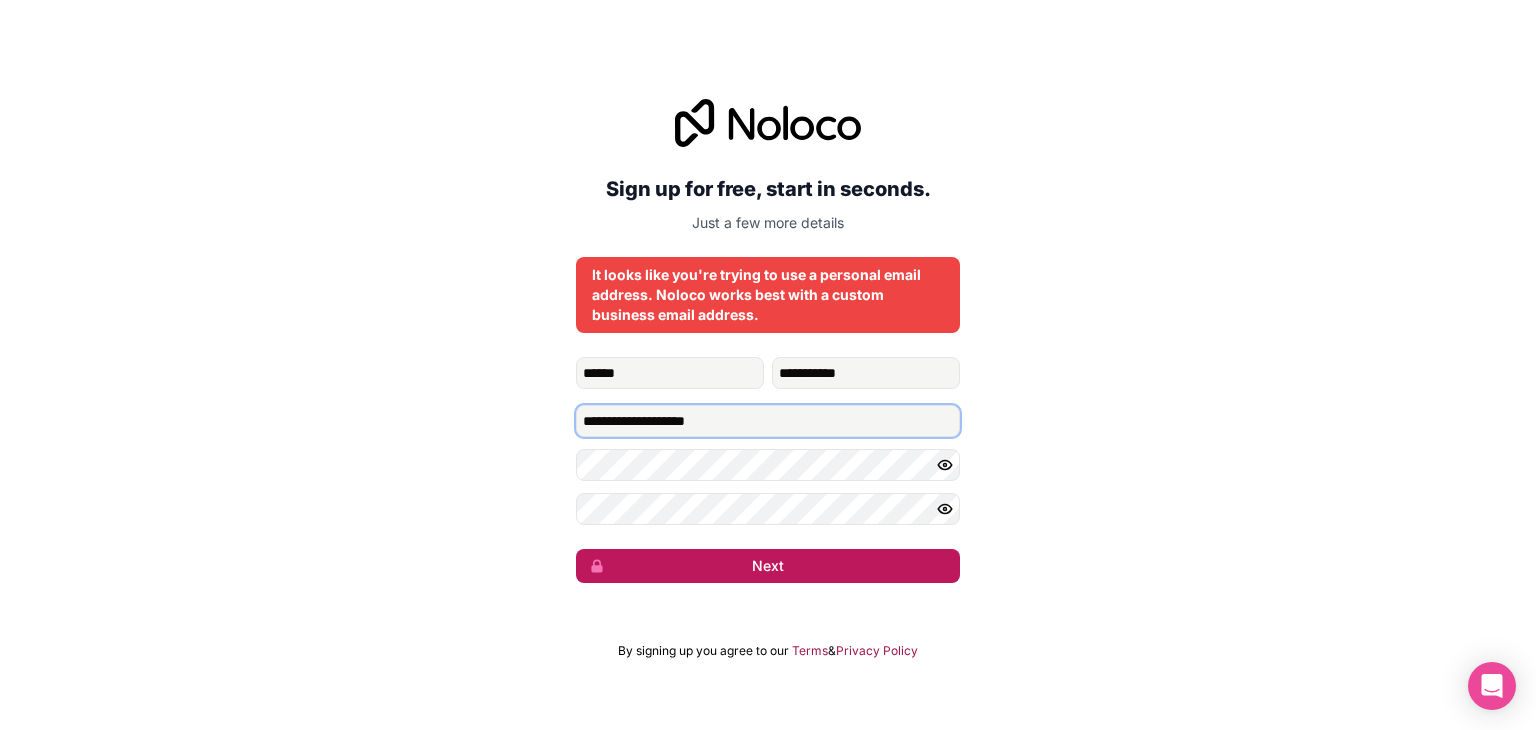 type on "**********" 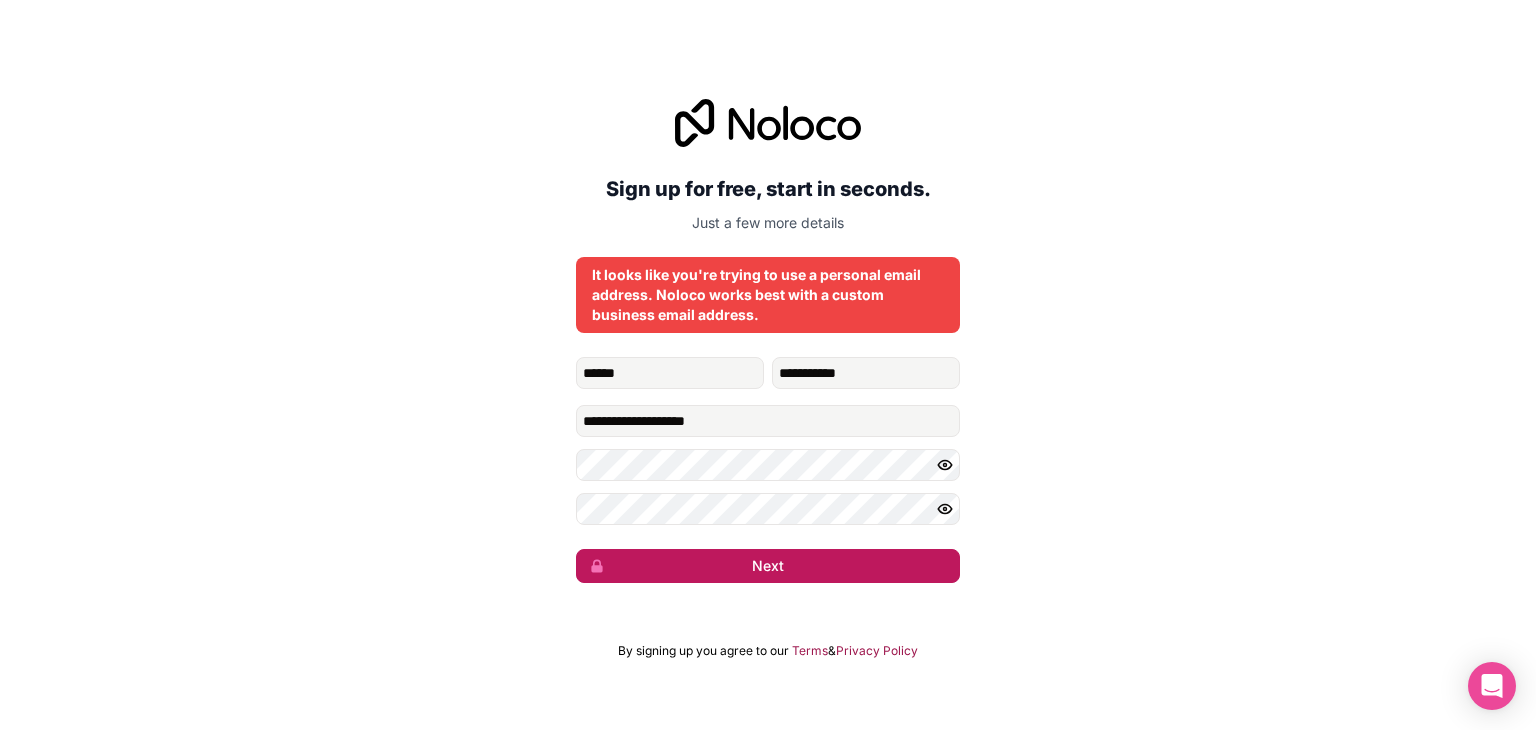 click on "Next" at bounding box center [768, 566] 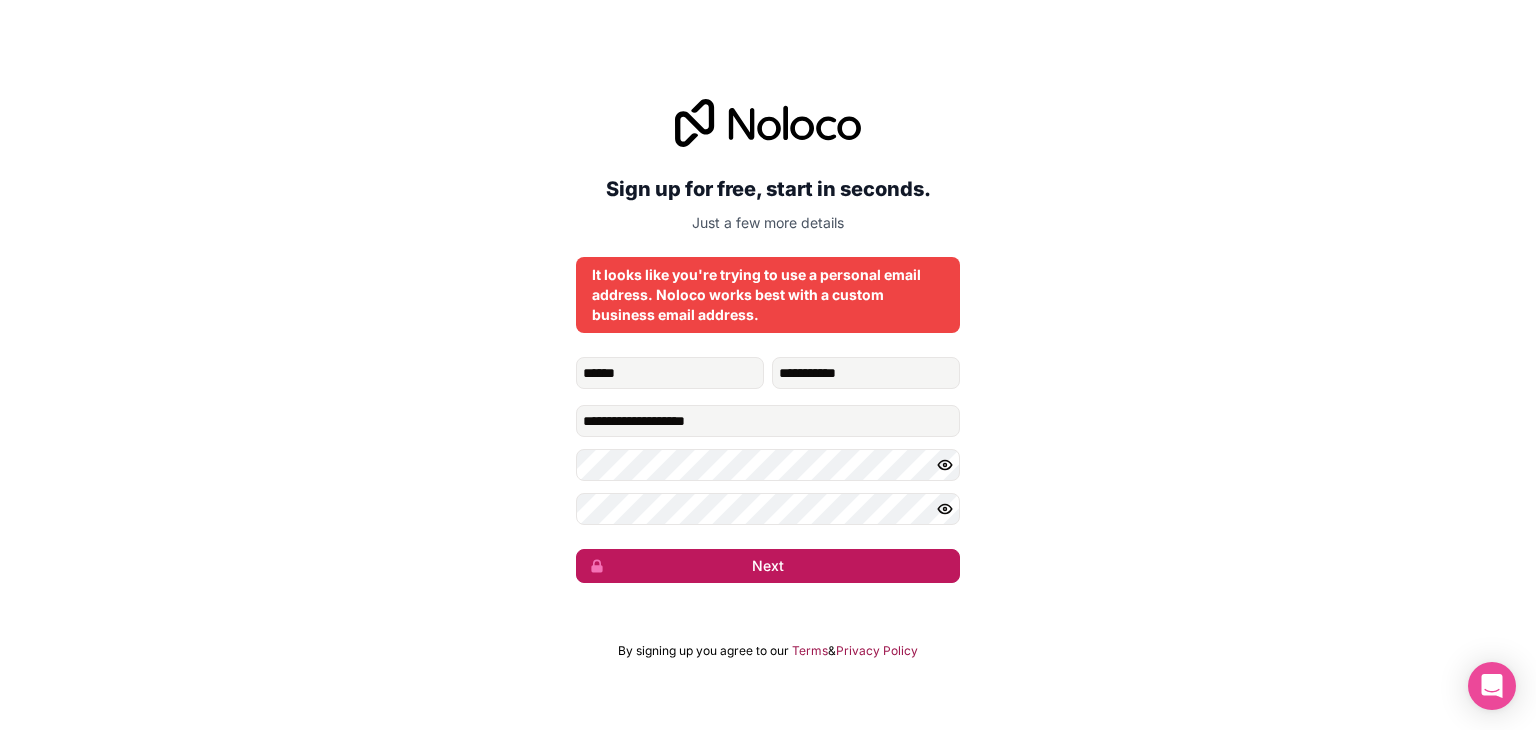 click on "Next" at bounding box center (768, 566) 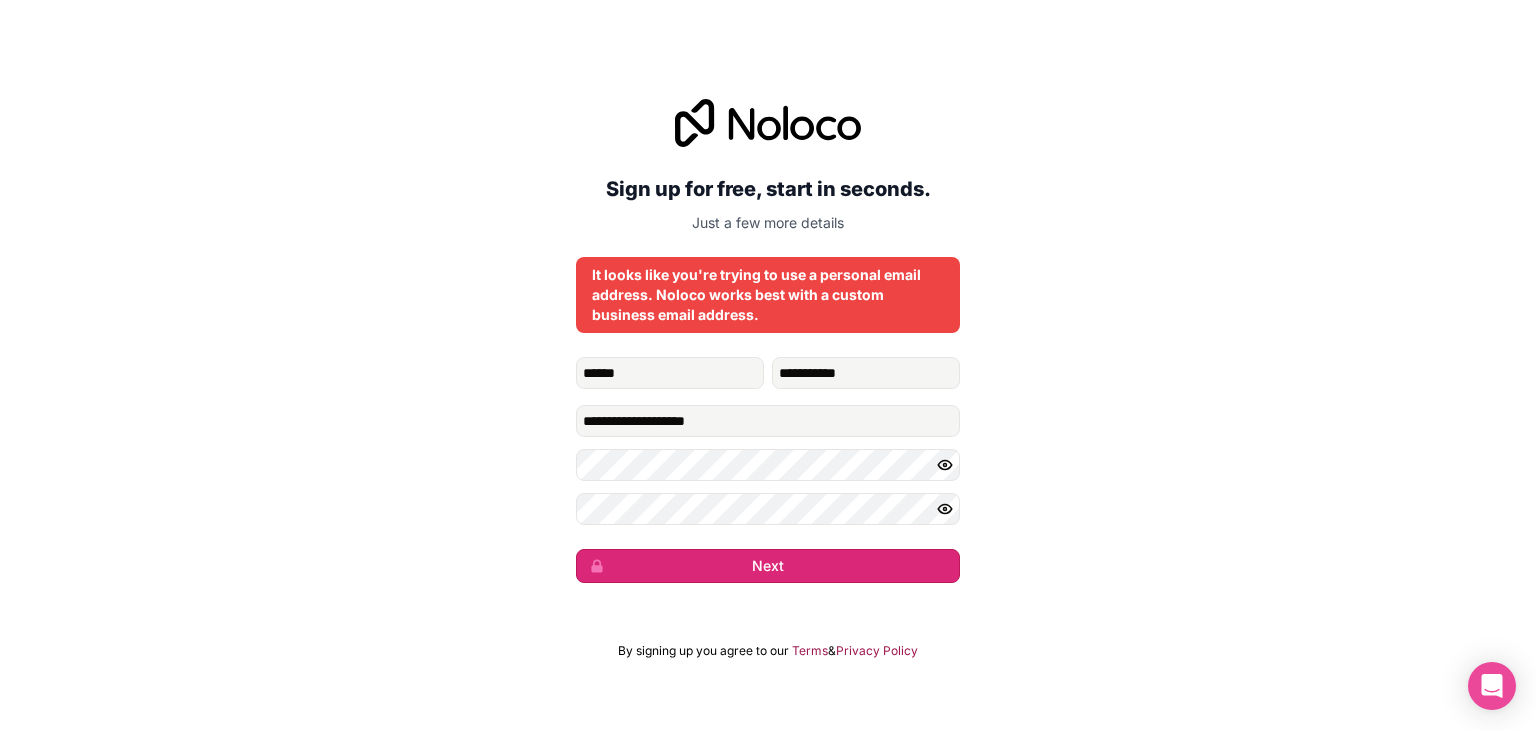 type 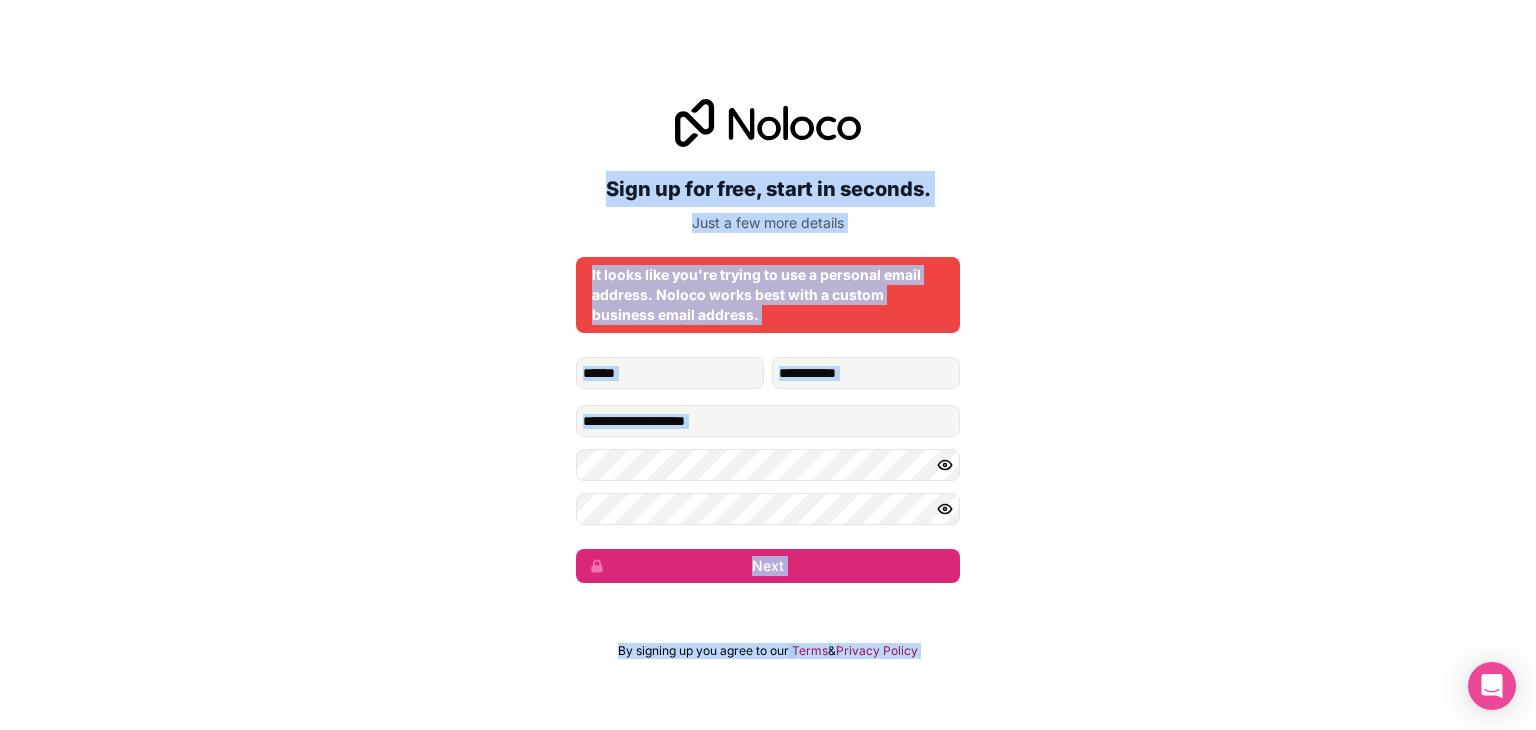 click on "Sign up for free, start in seconds. Just a few more details It looks like you're trying to use a personal email address. Noloco works best with a custom business email address. [EMAIL] Next" at bounding box center [768, 341] 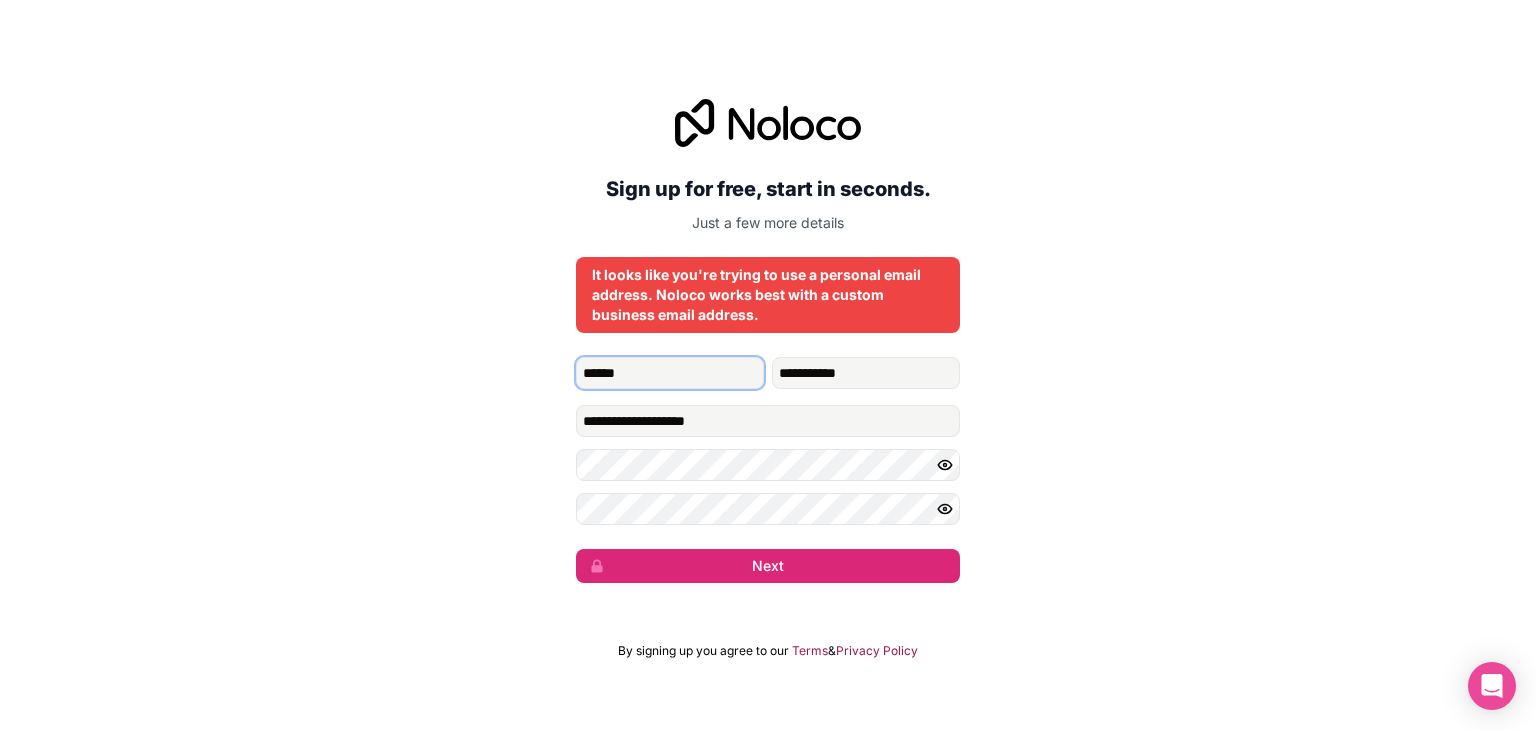 click on "*****" at bounding box center [670, 373] 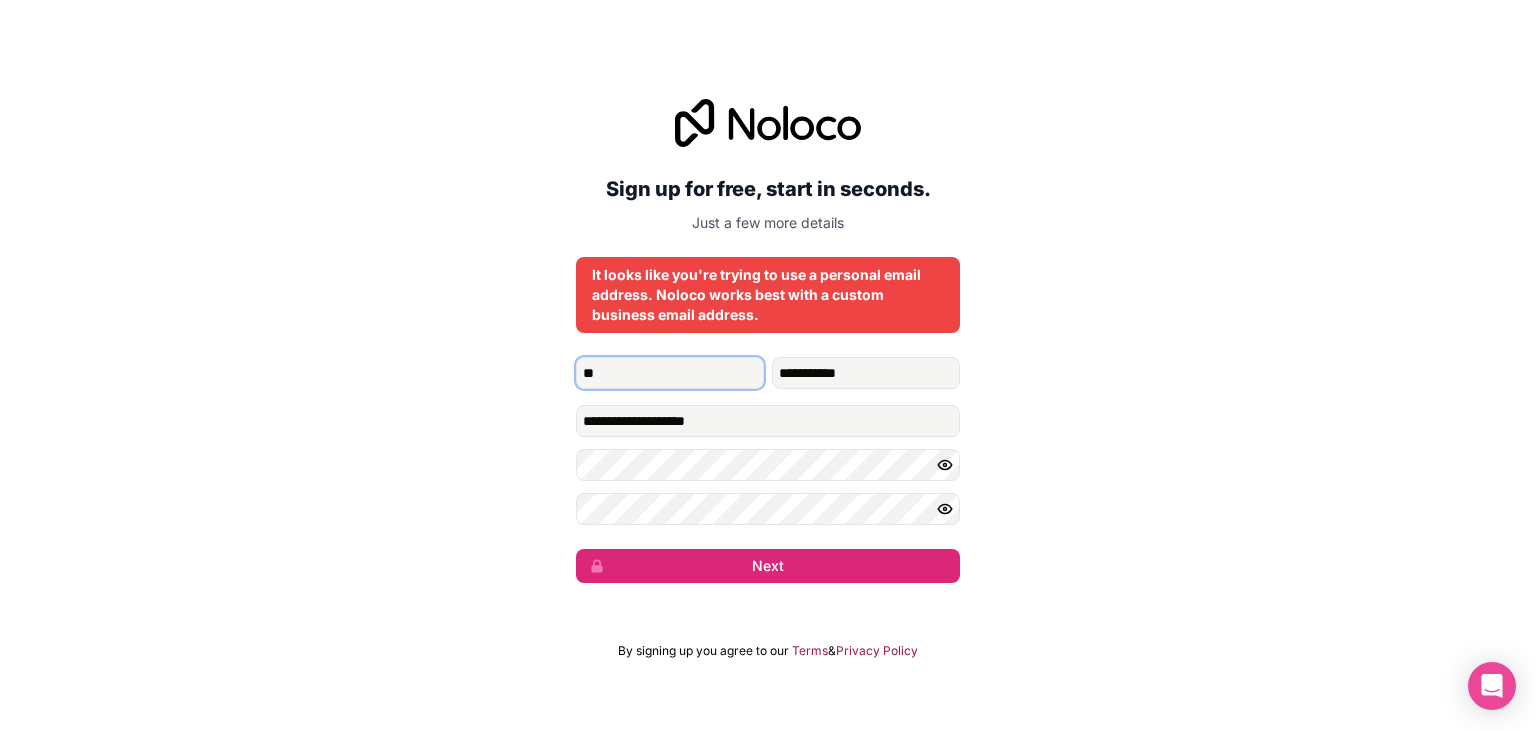 type on "*" 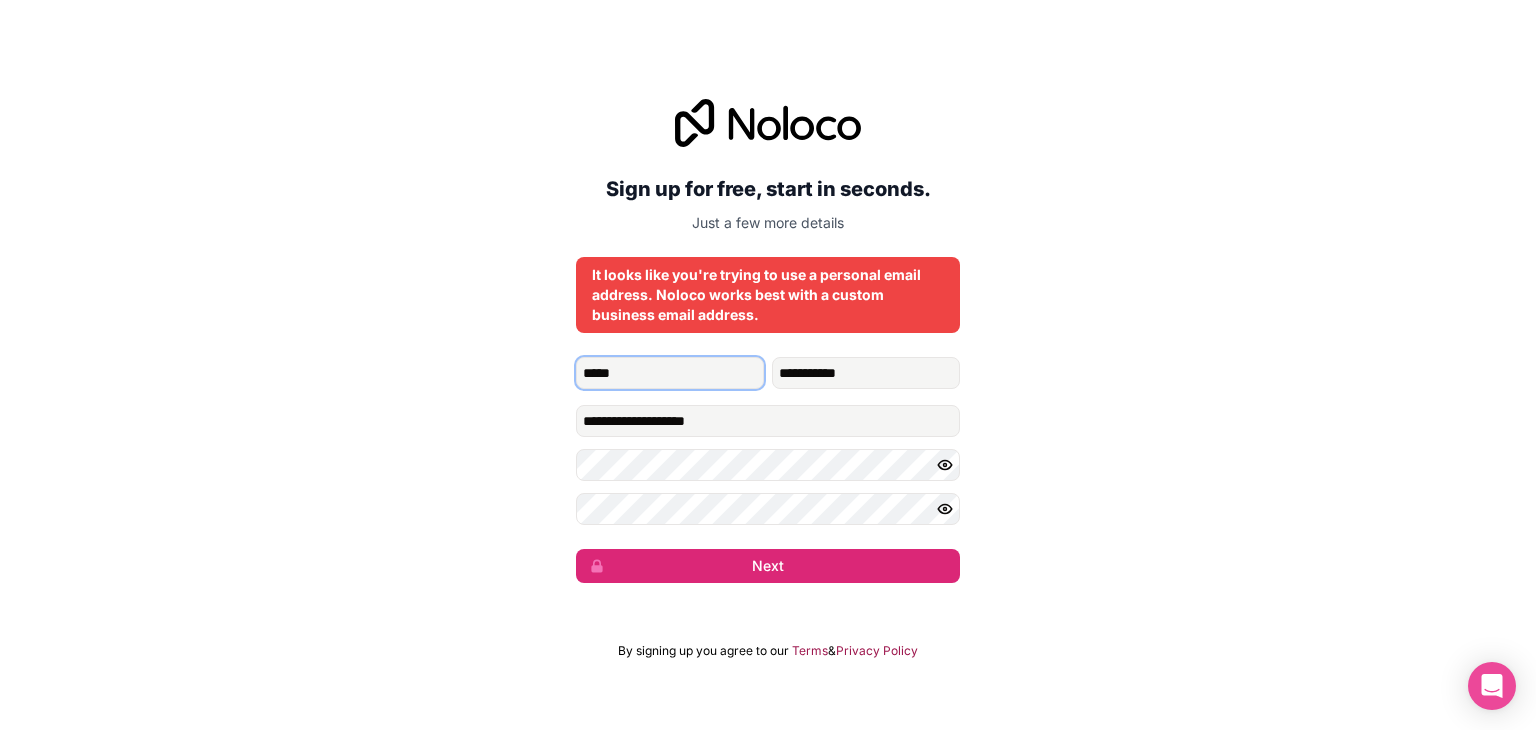 type on "*****" 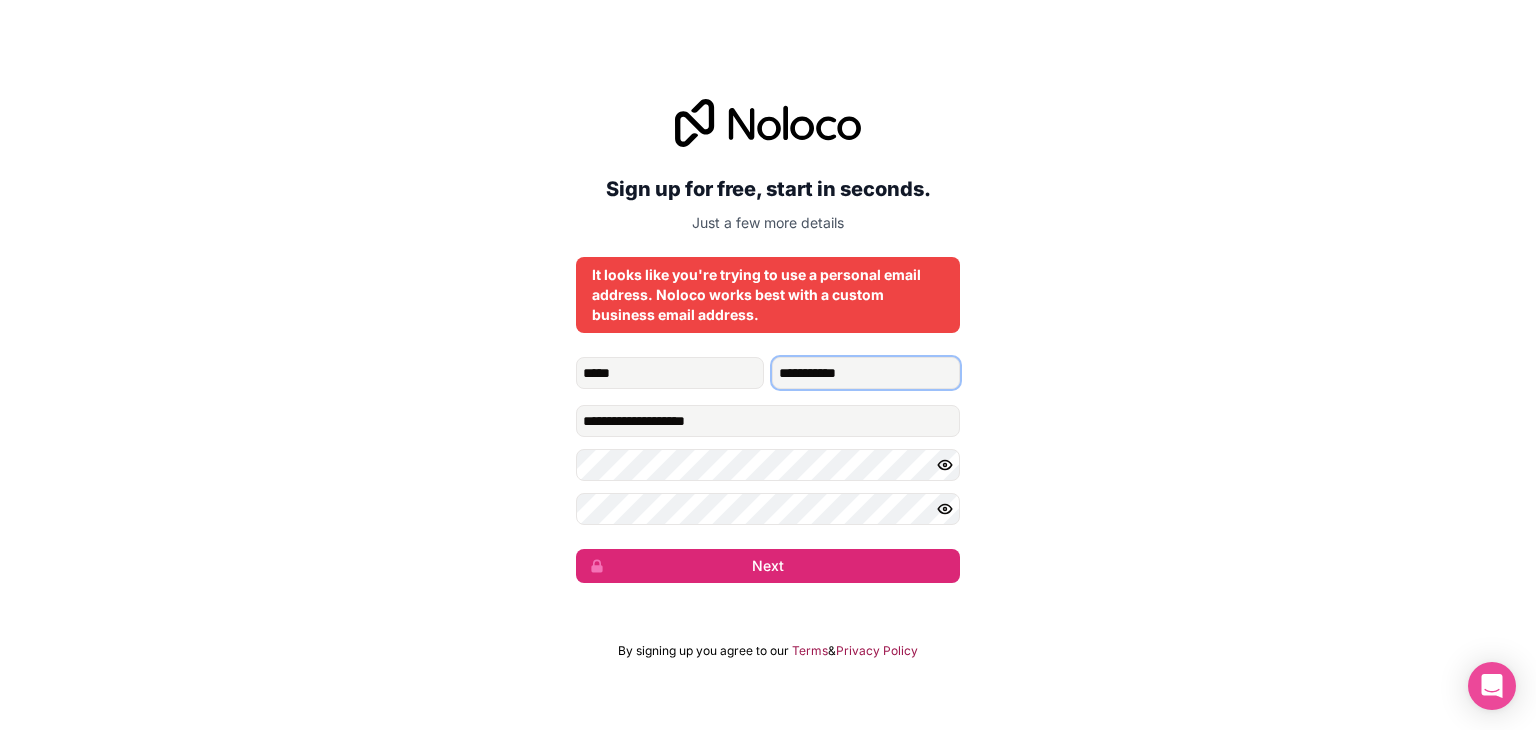 click on "**********" at bounding box center [866, 373] 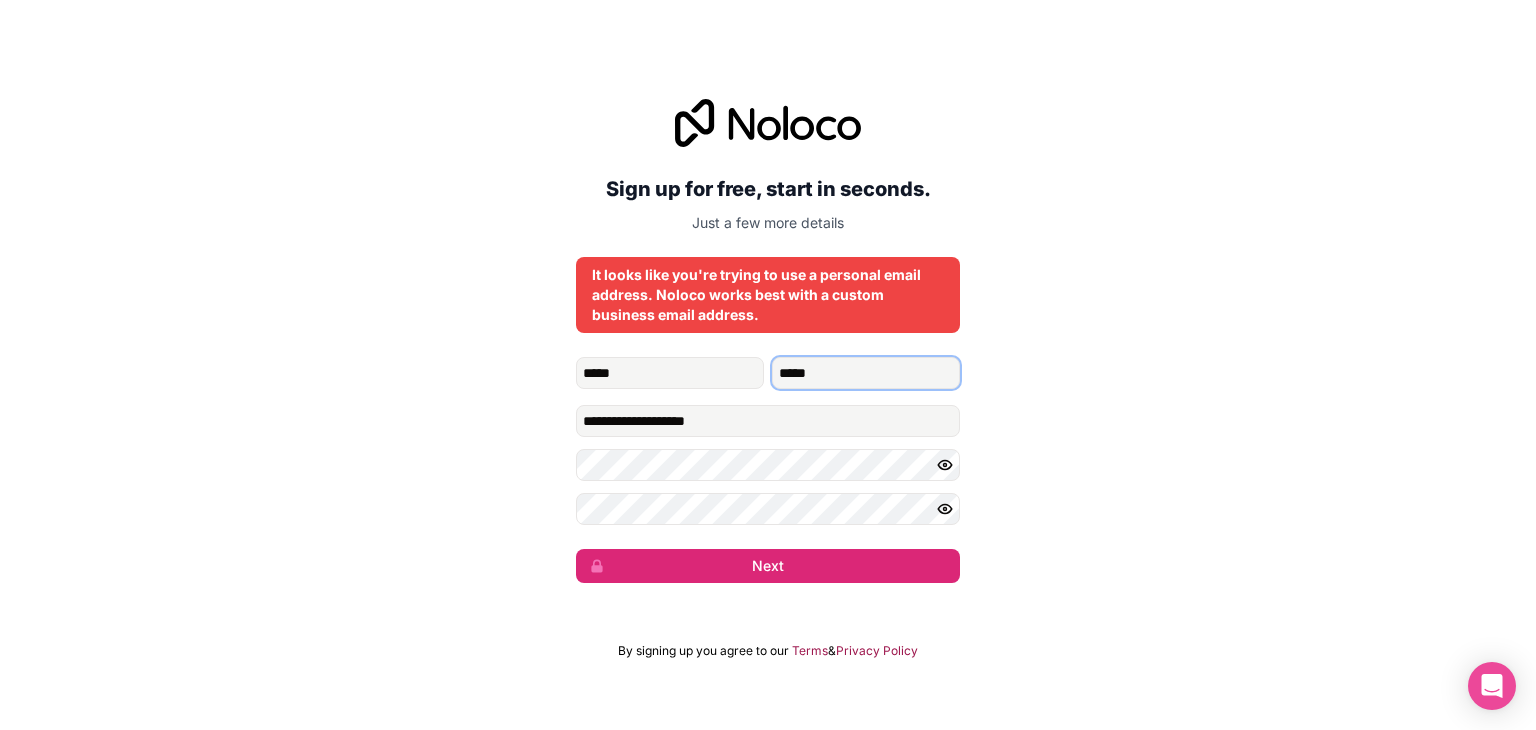type on "*****" 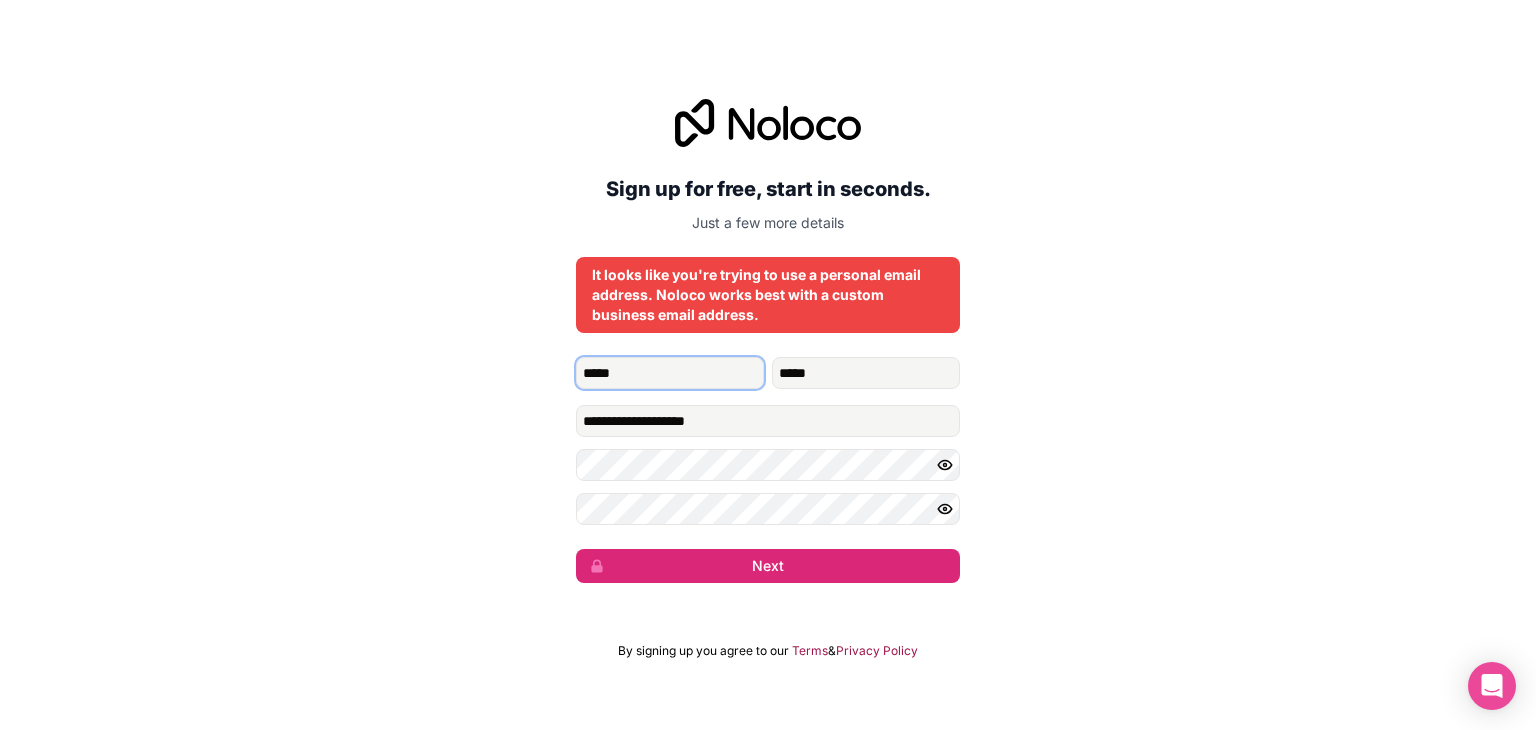 click on "*****" at bounding box center [670, 373] 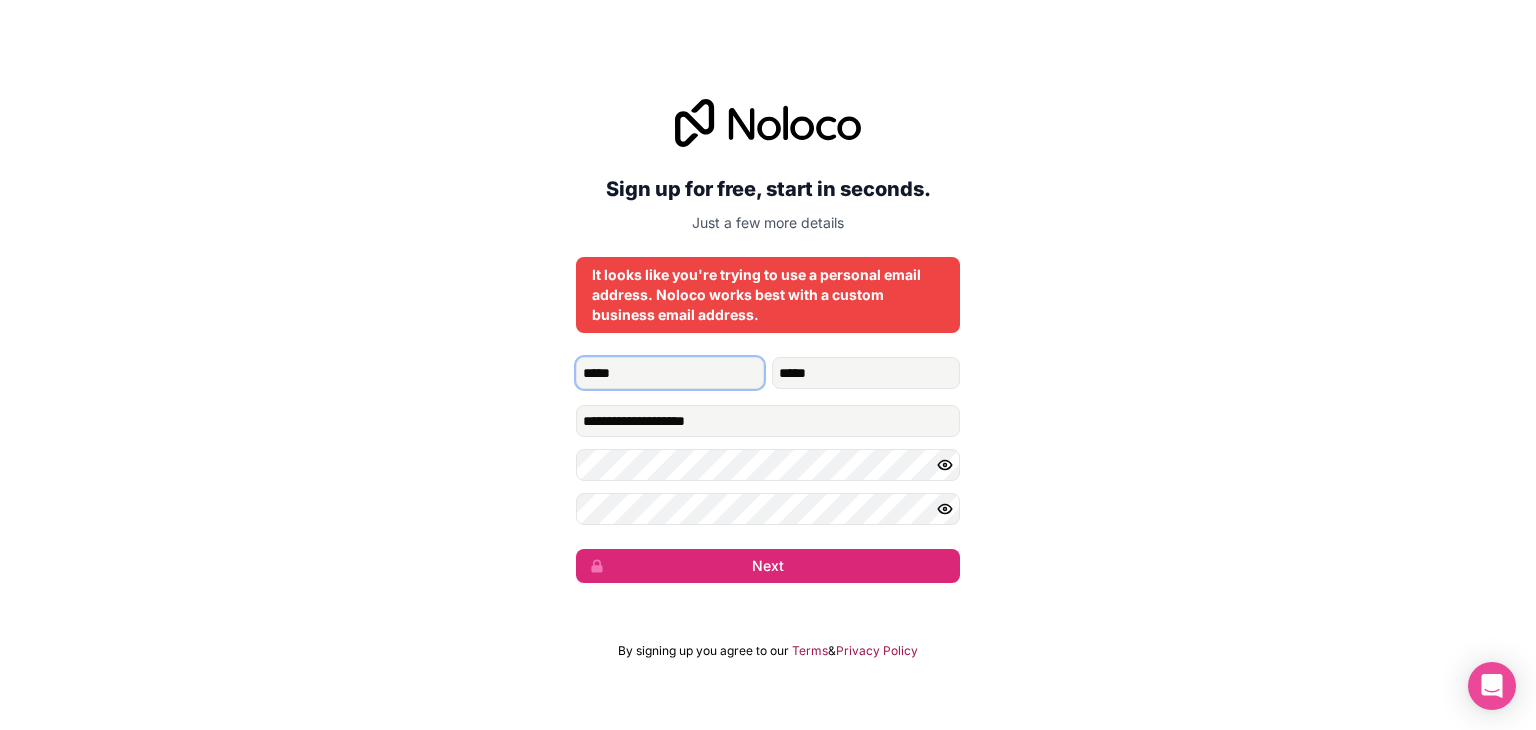 type on "*****" 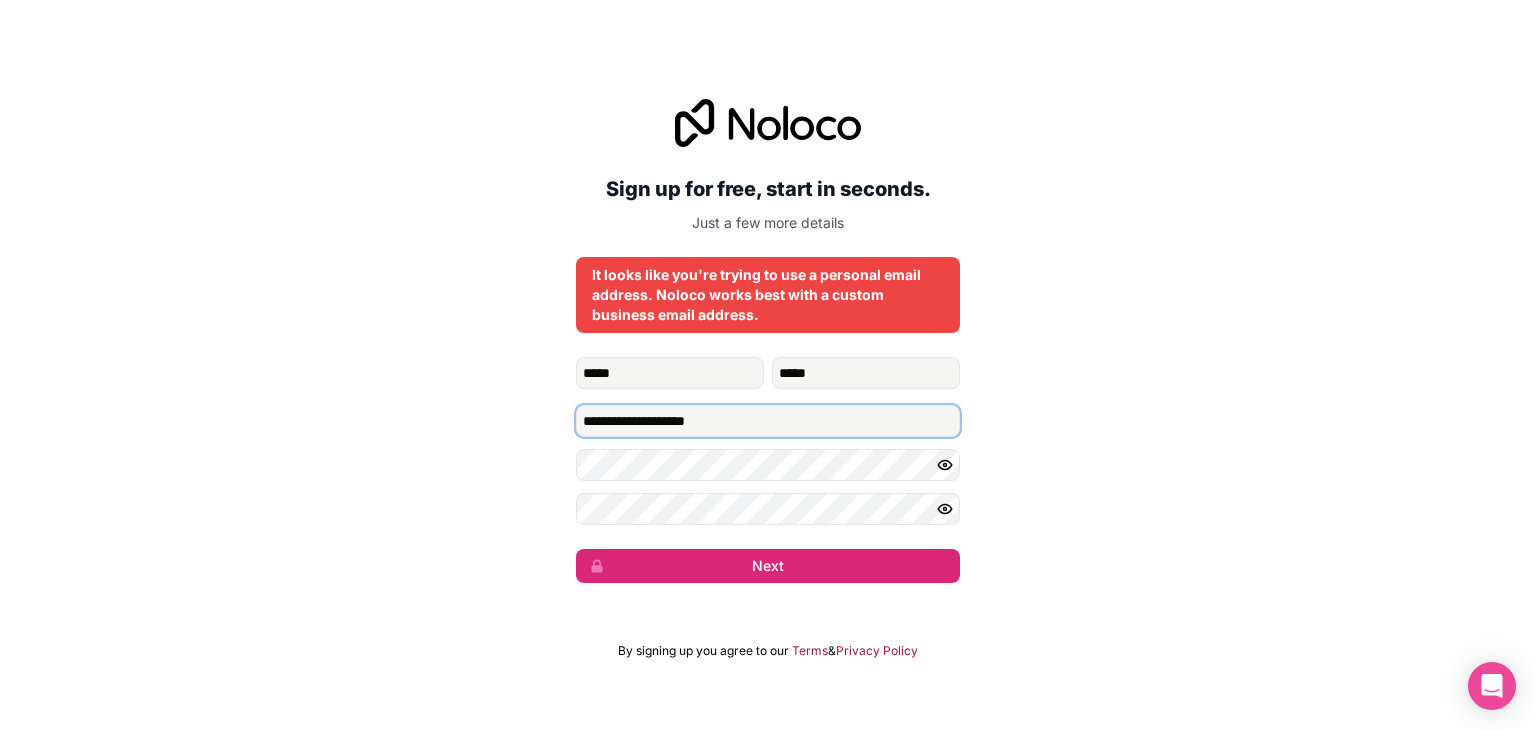 click on "**********" at bounding box center [768, 421] 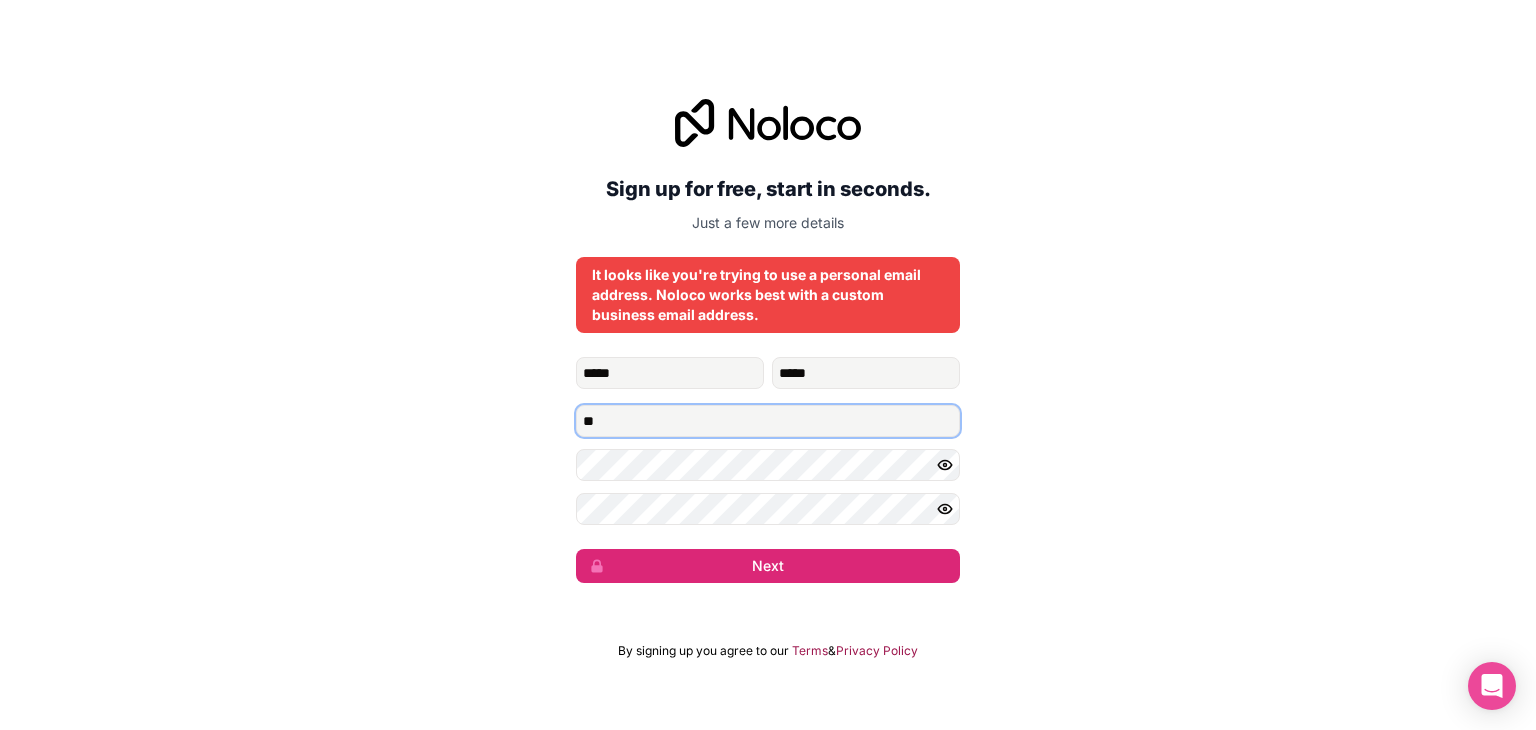 type on "*" 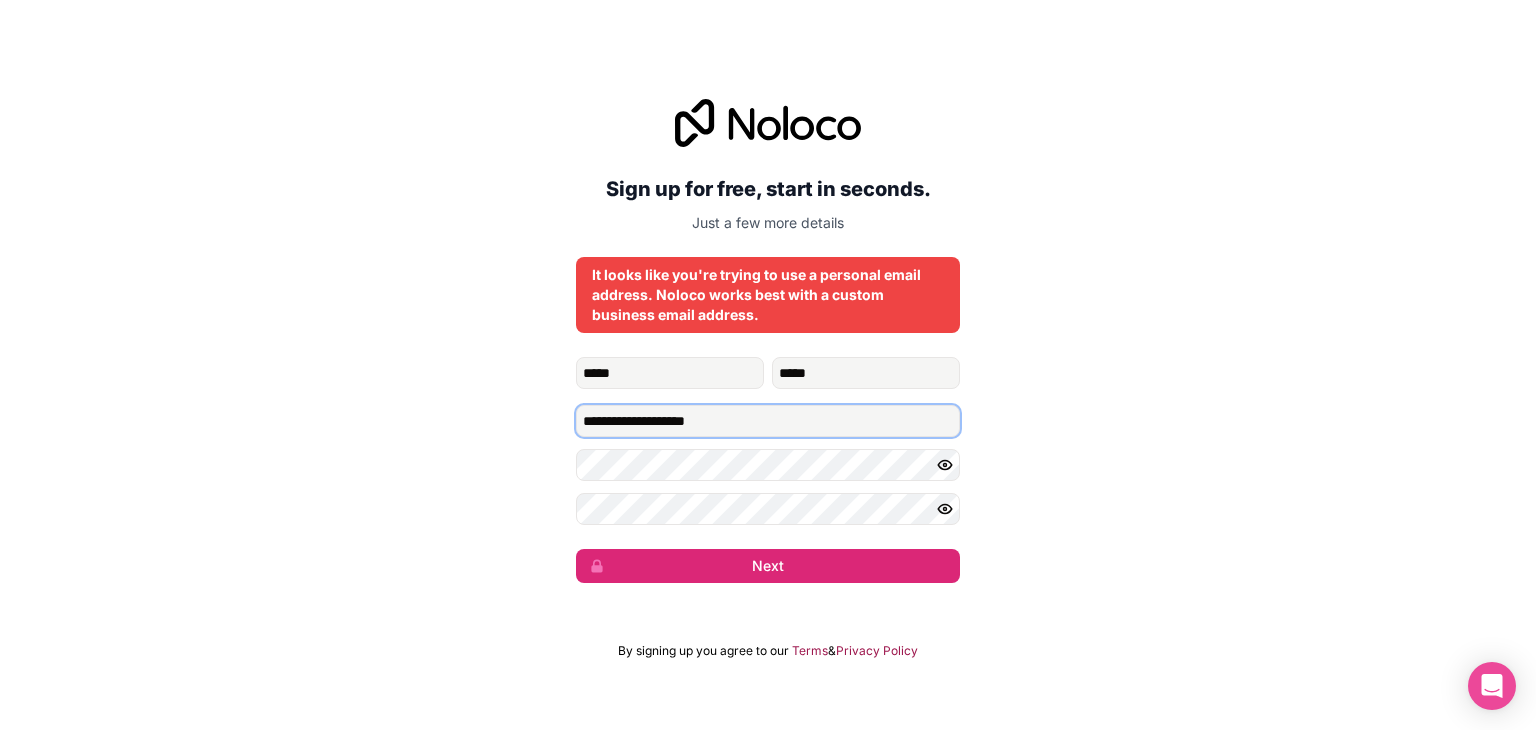 click on "**********" at bounding box center [768, 421] 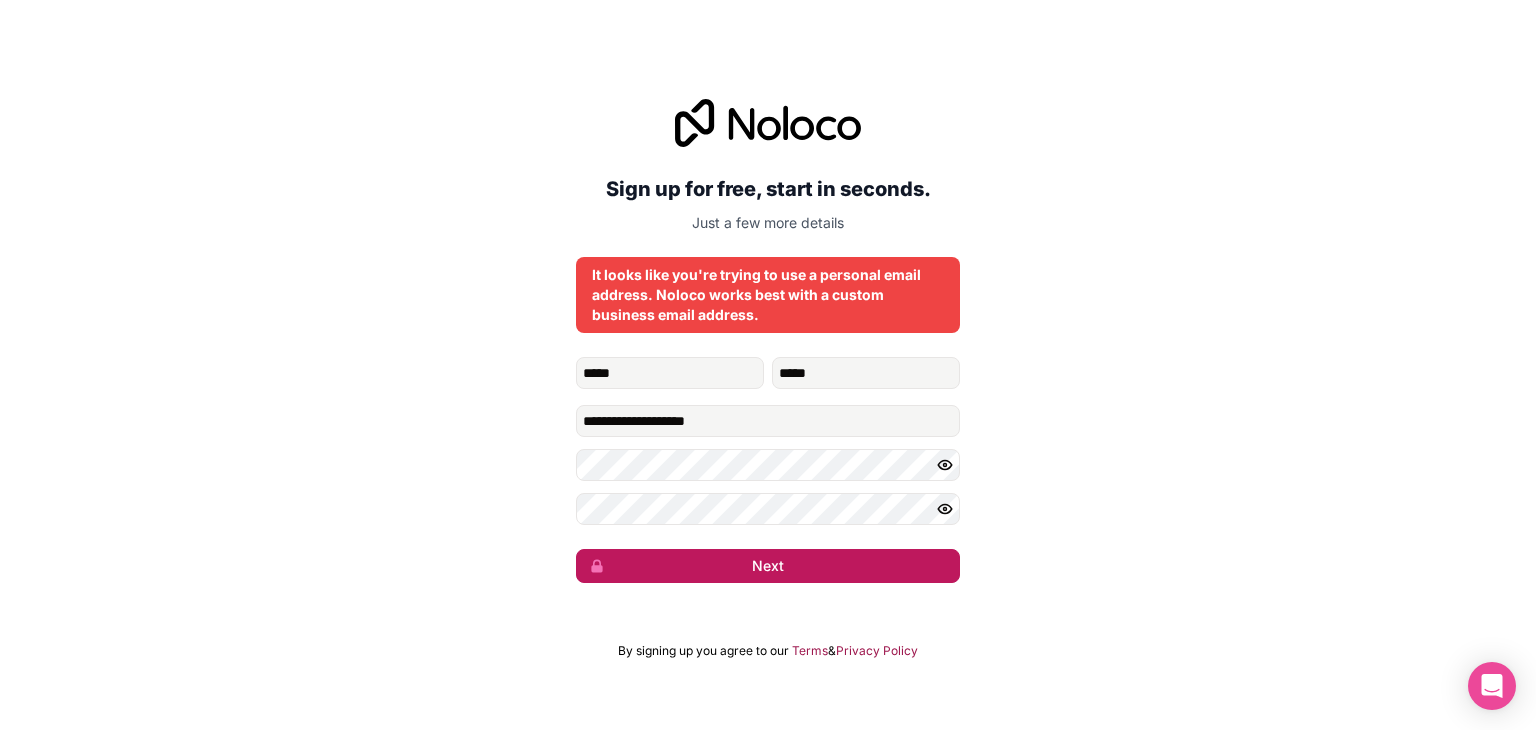 click on "Next" at bounding box center [768, 566] 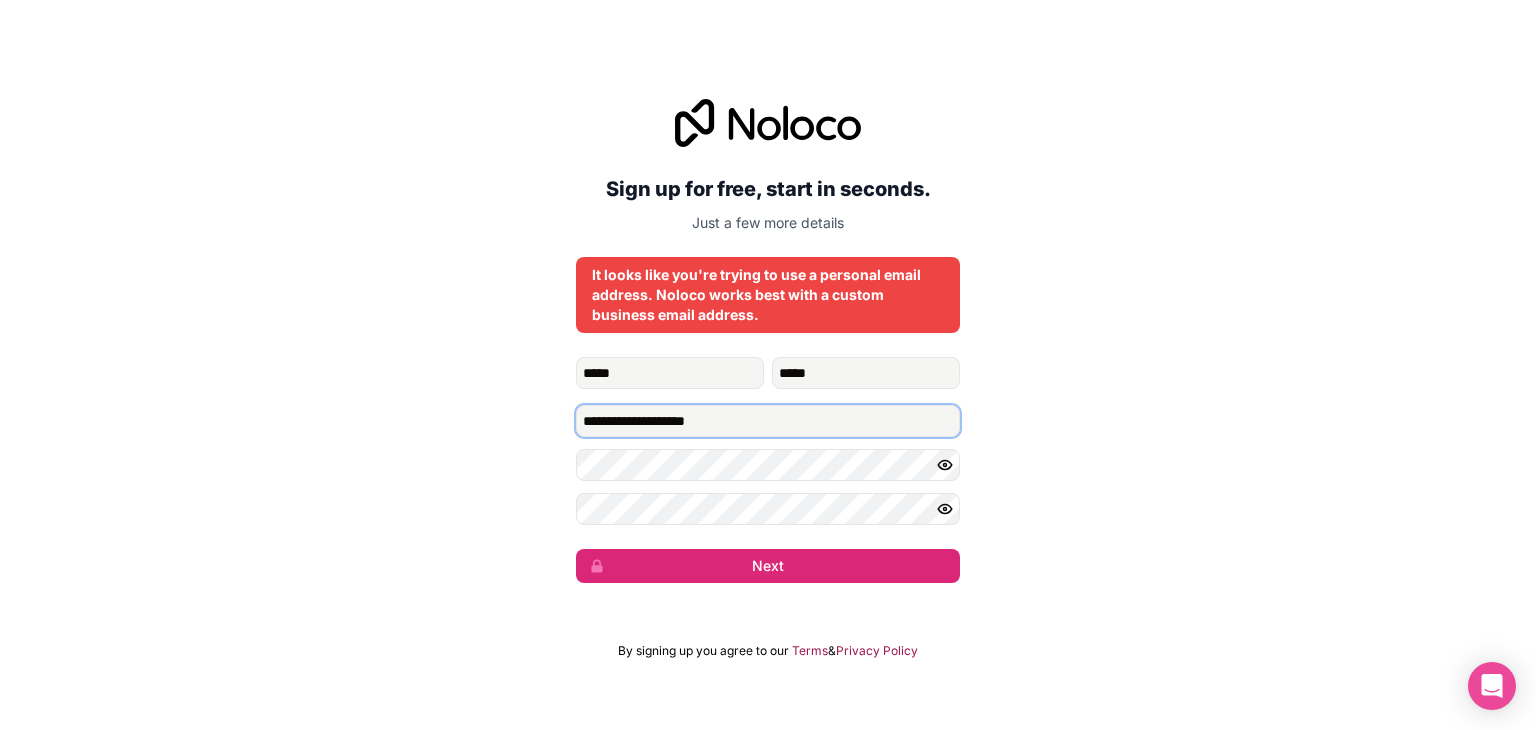 click on "**********" at bounding box center (768, 421) 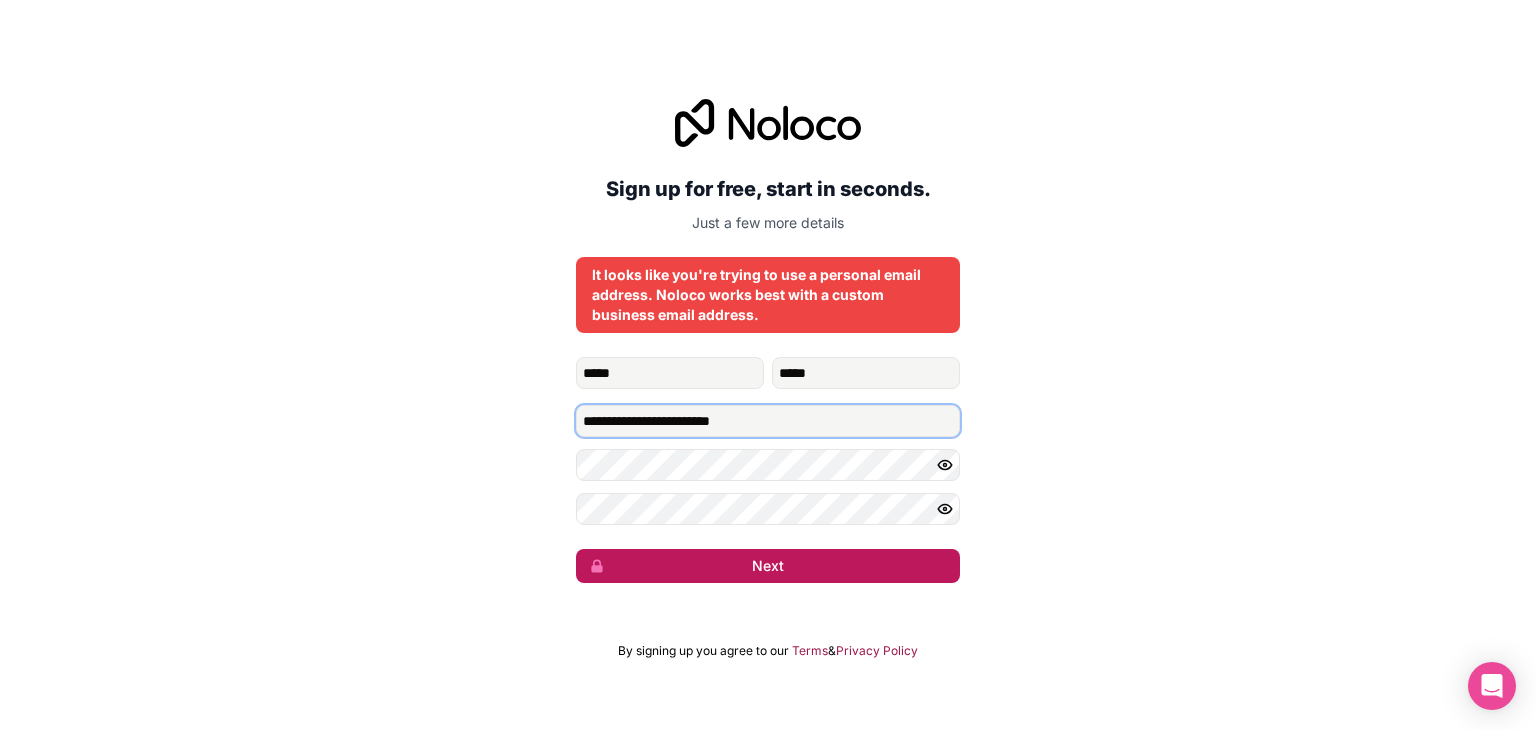 type on "**********" 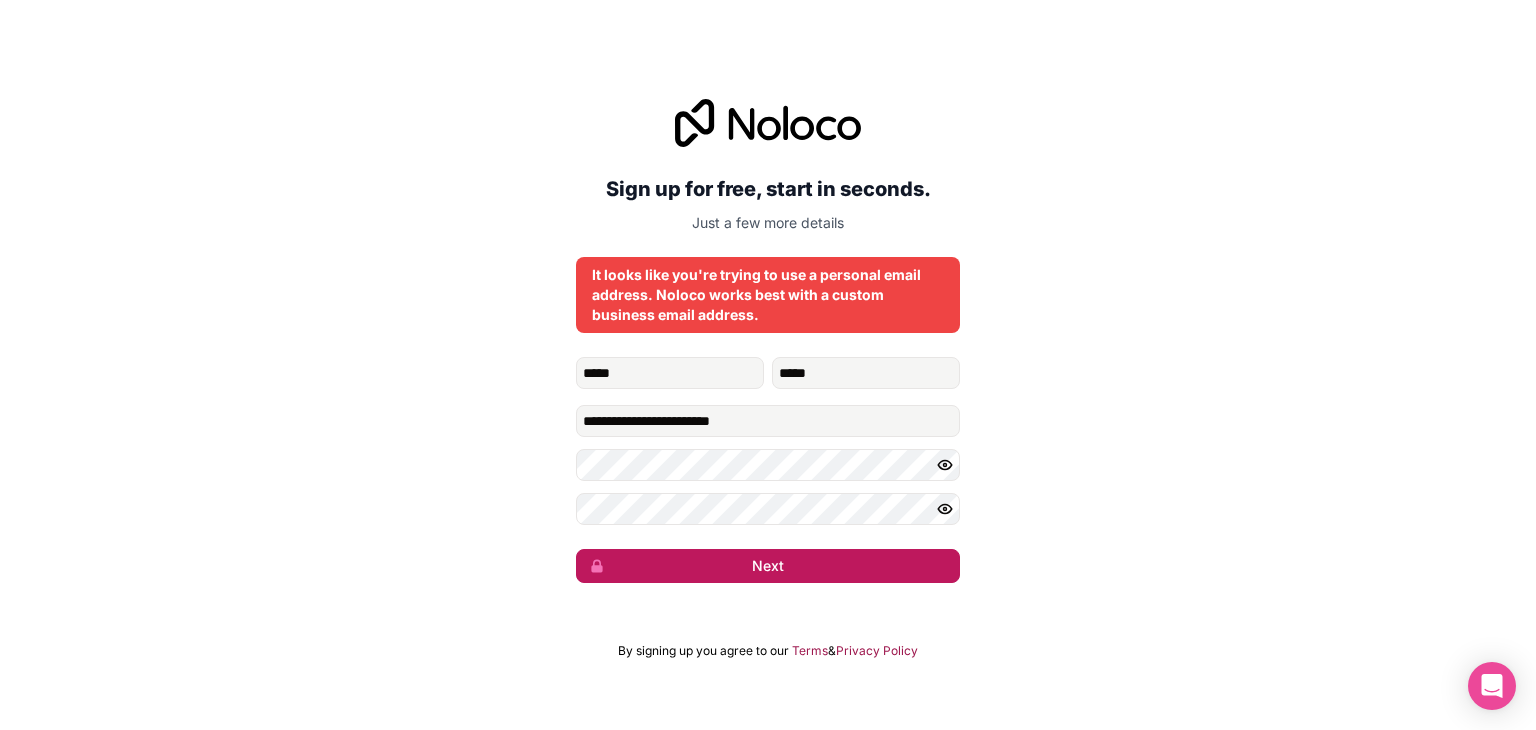 click on "Next" at bounding box center (768, 566) 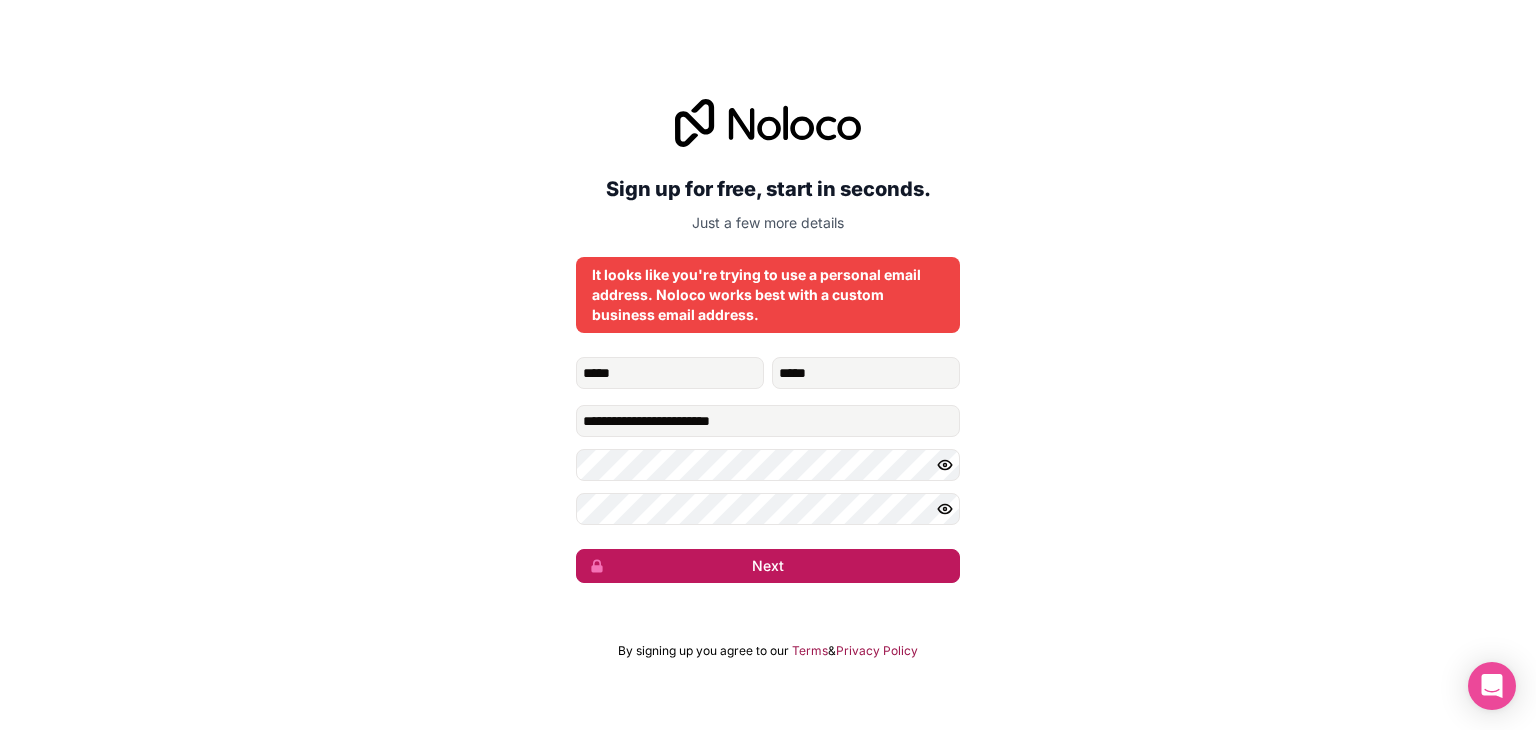 click on "Next" at bounding box center (768, 566) 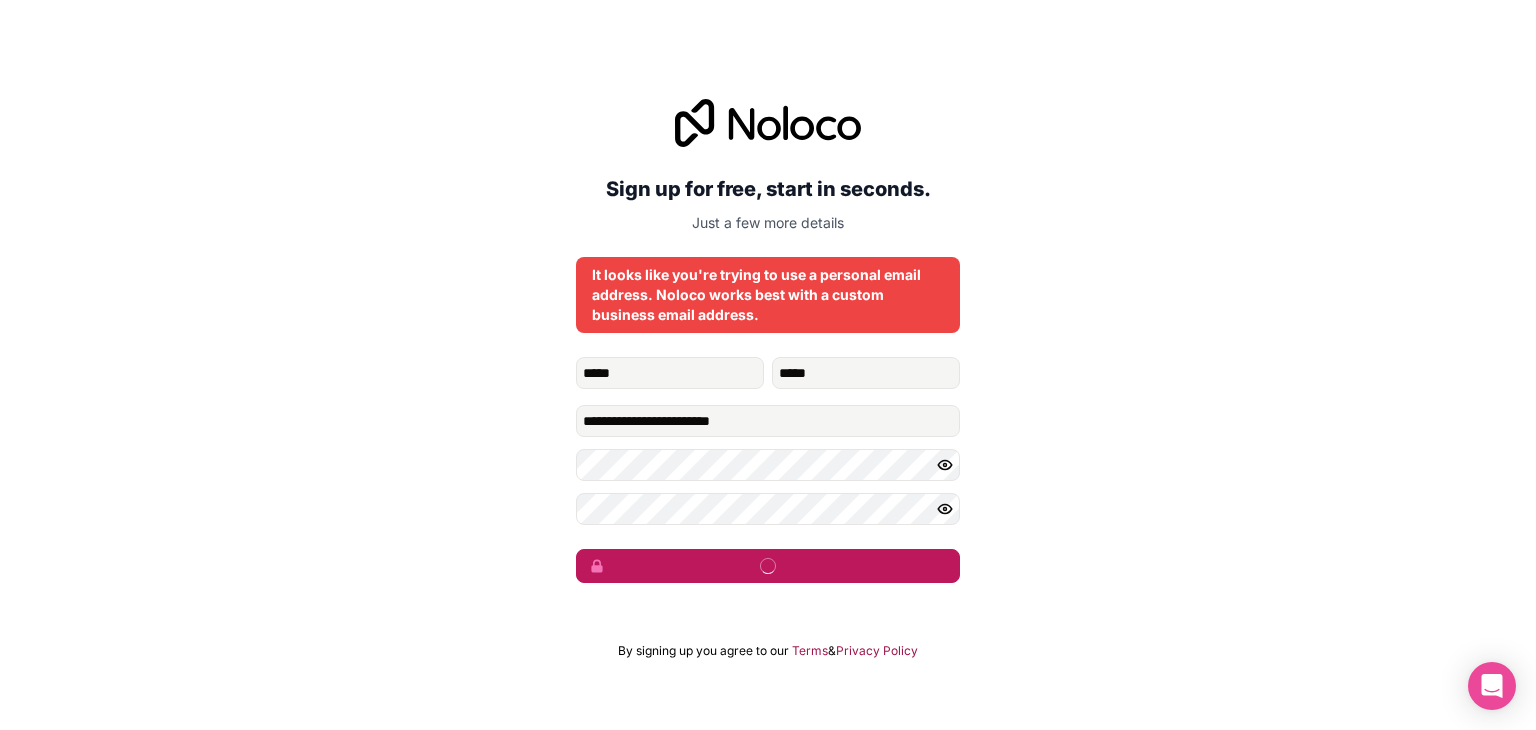 click at bounding box center [768, 566] 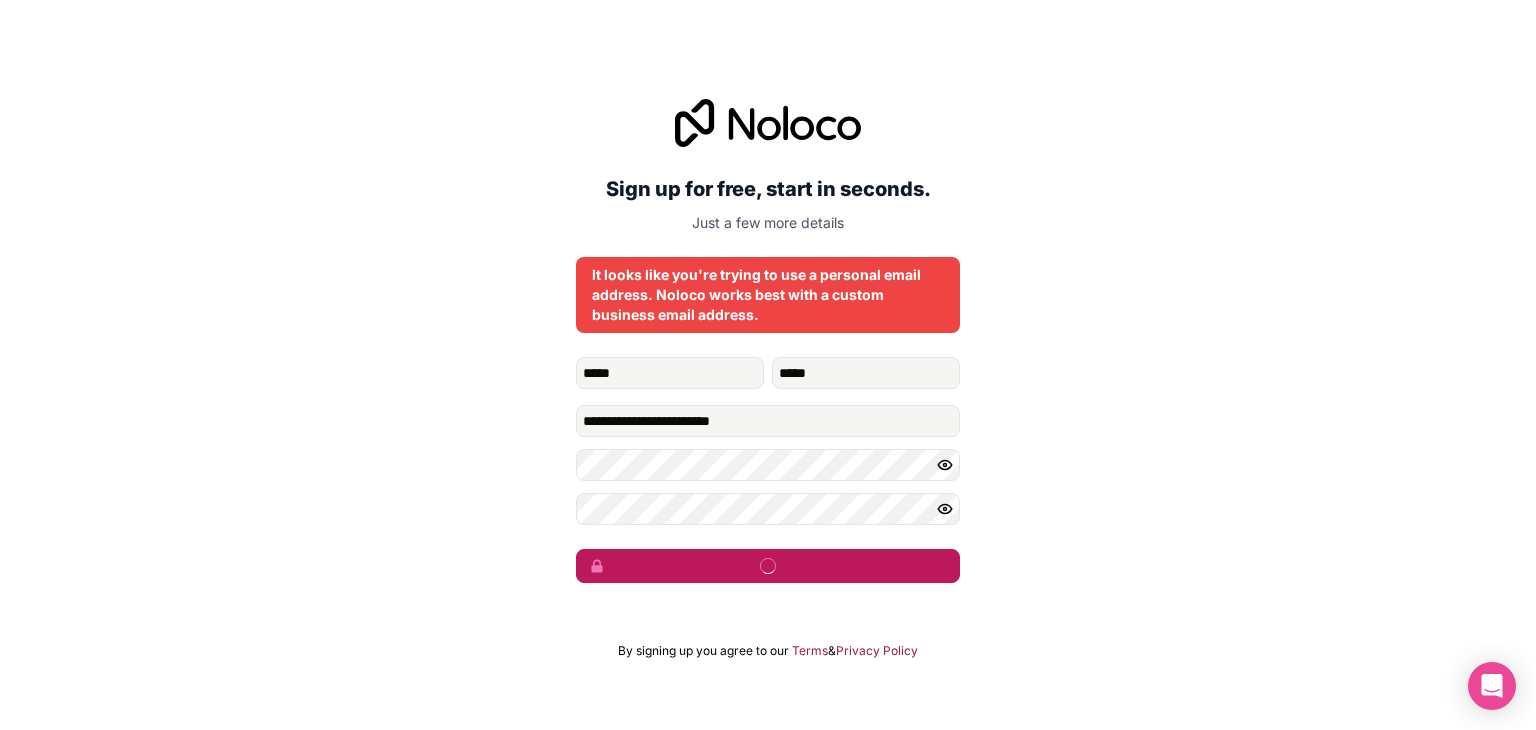 click at bounding box center (768, 566) 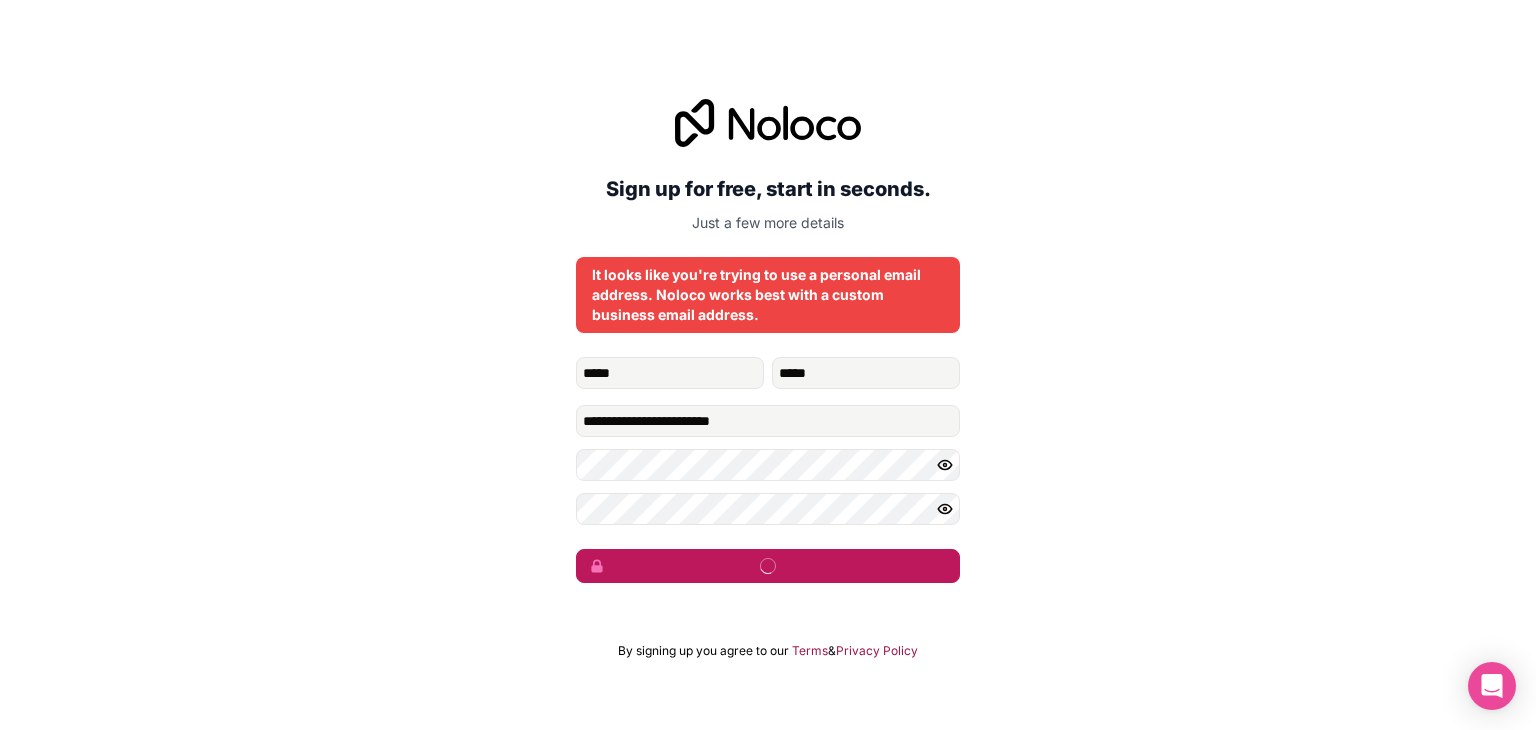 click at bounding box center [768, 566] 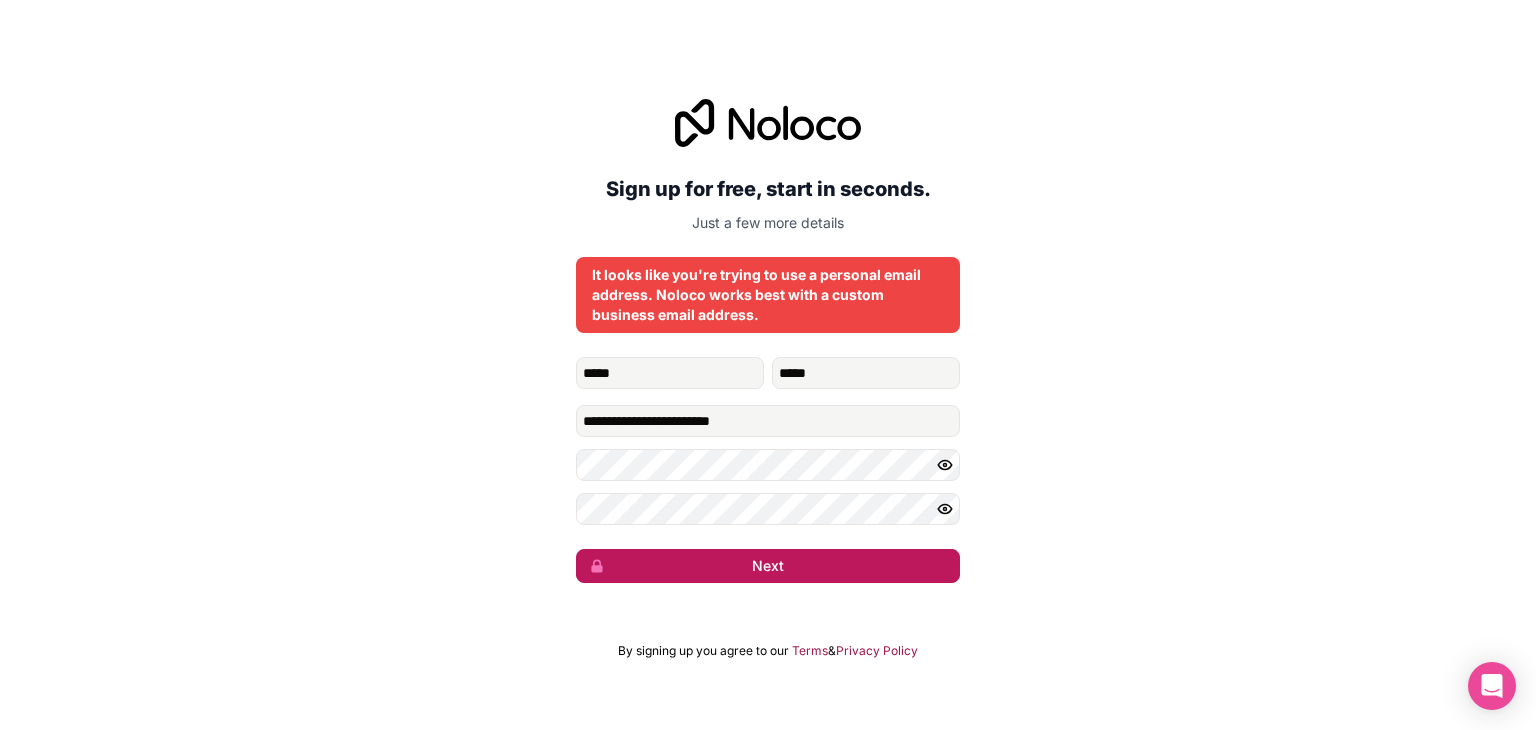 click on "Next" at bounding box center [768, 566] 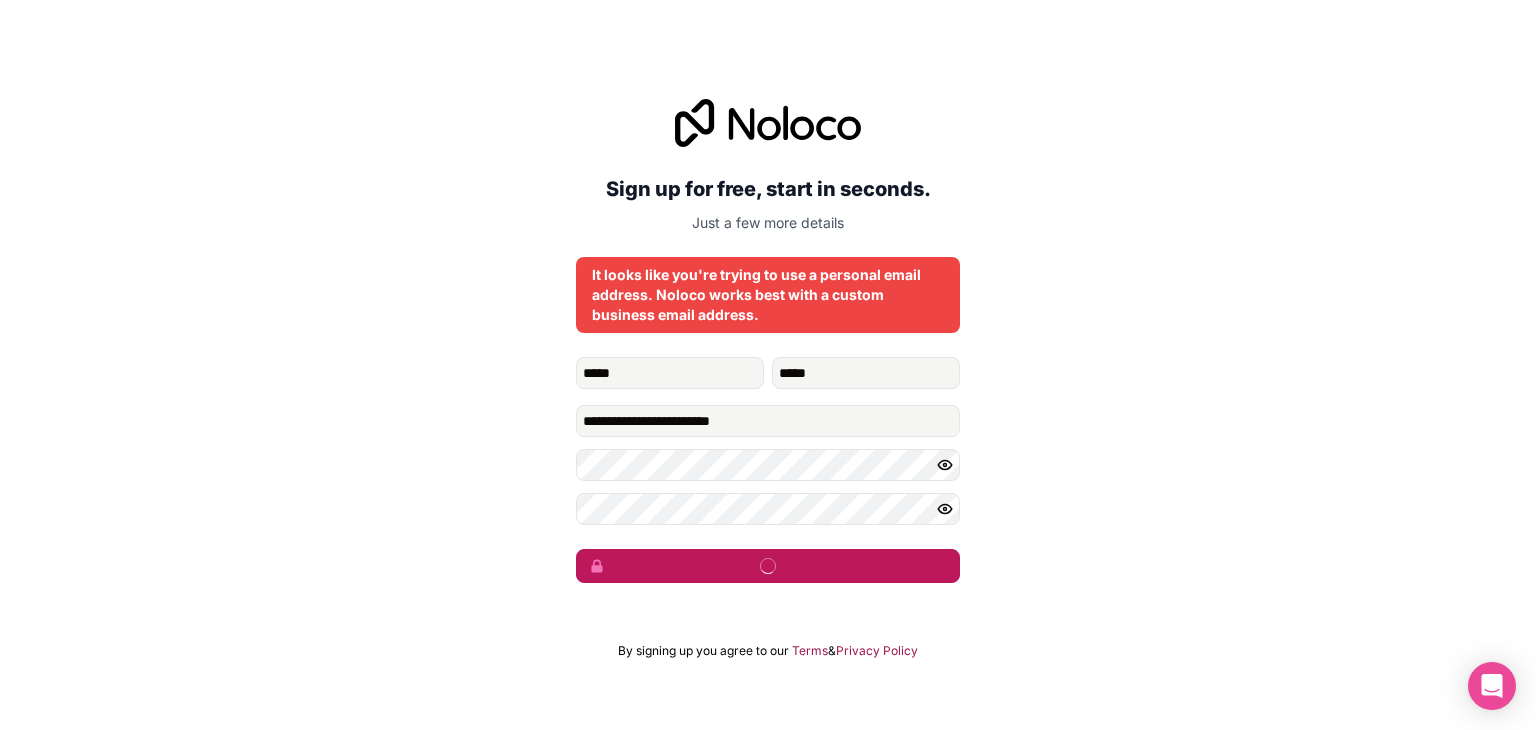 click at bounding box center (768, 566) 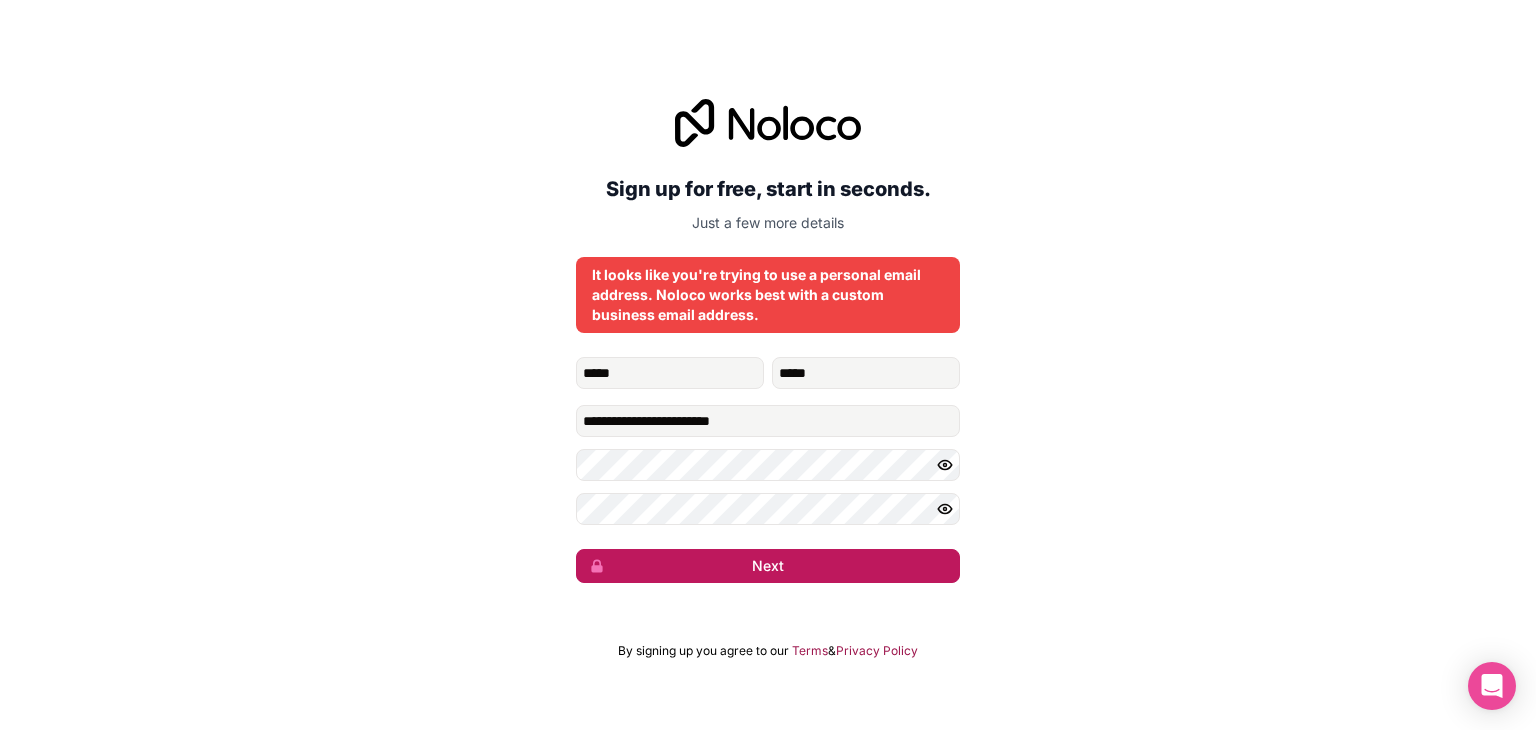 click on "Next" at bounding box center (768, 566) 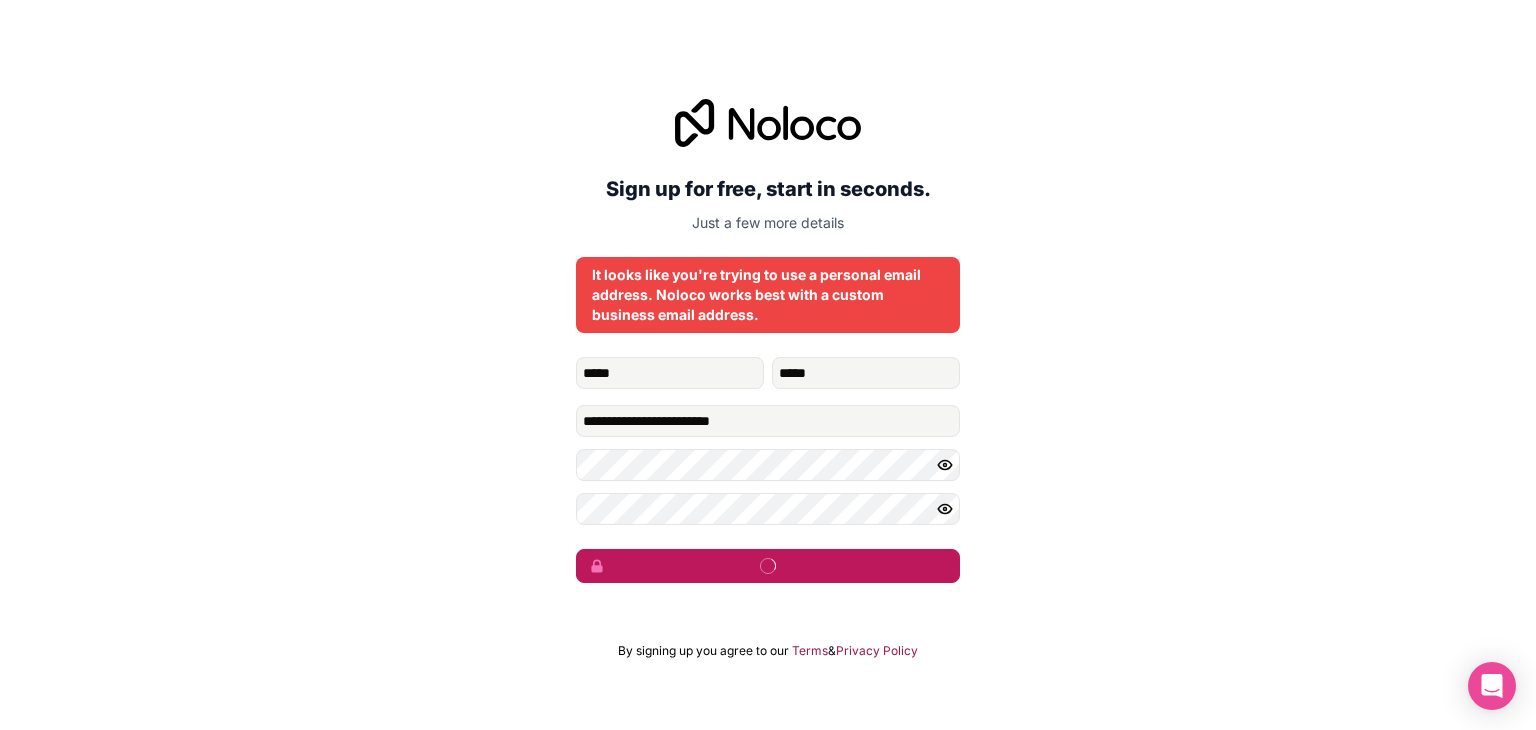 click at bounding box center (768, 566) 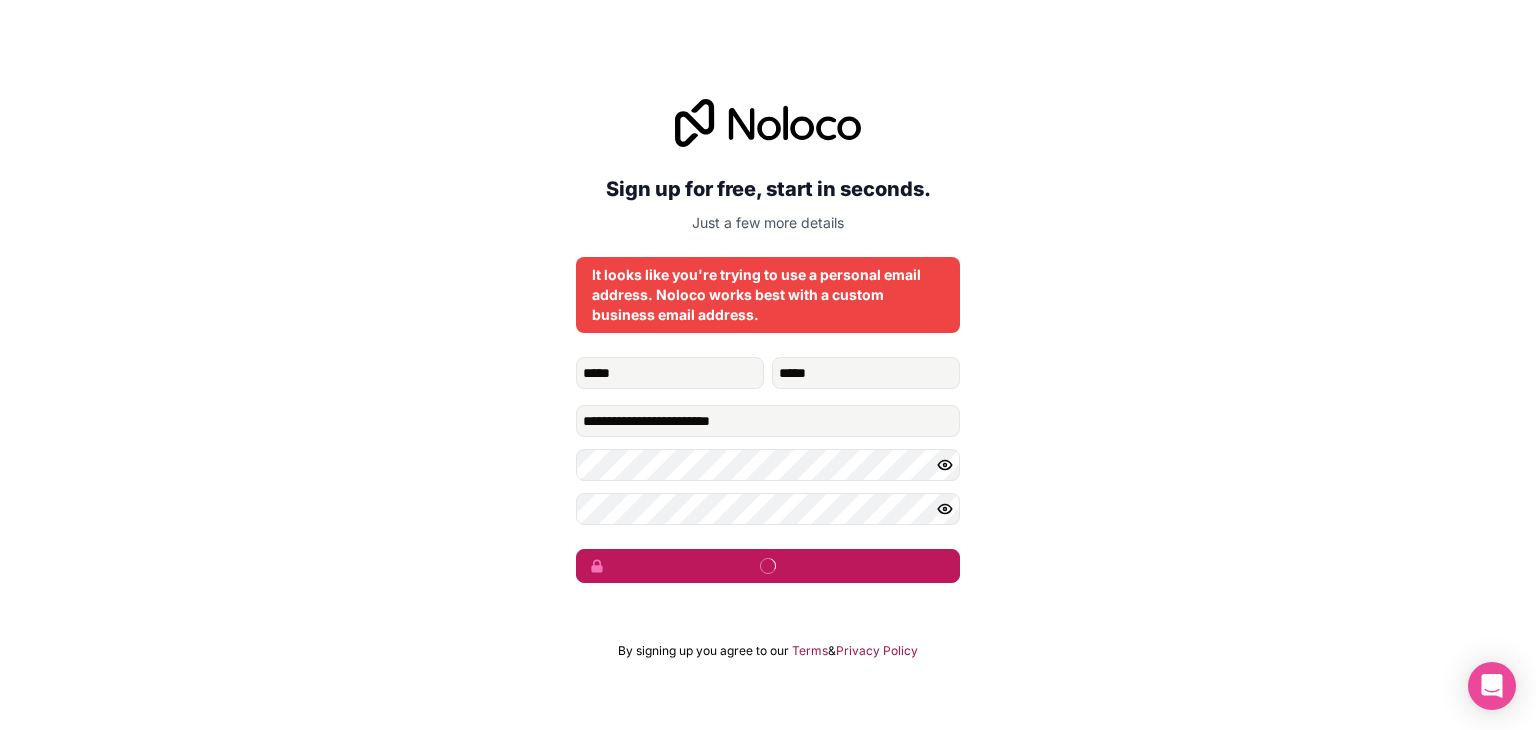 click on "Sign up for free, start in seconds. Just a few more details It looks like you're trying to use a personal email address. Noloco works best with a custom business email address. [EMAIL]" at bounding box center (768, 341) 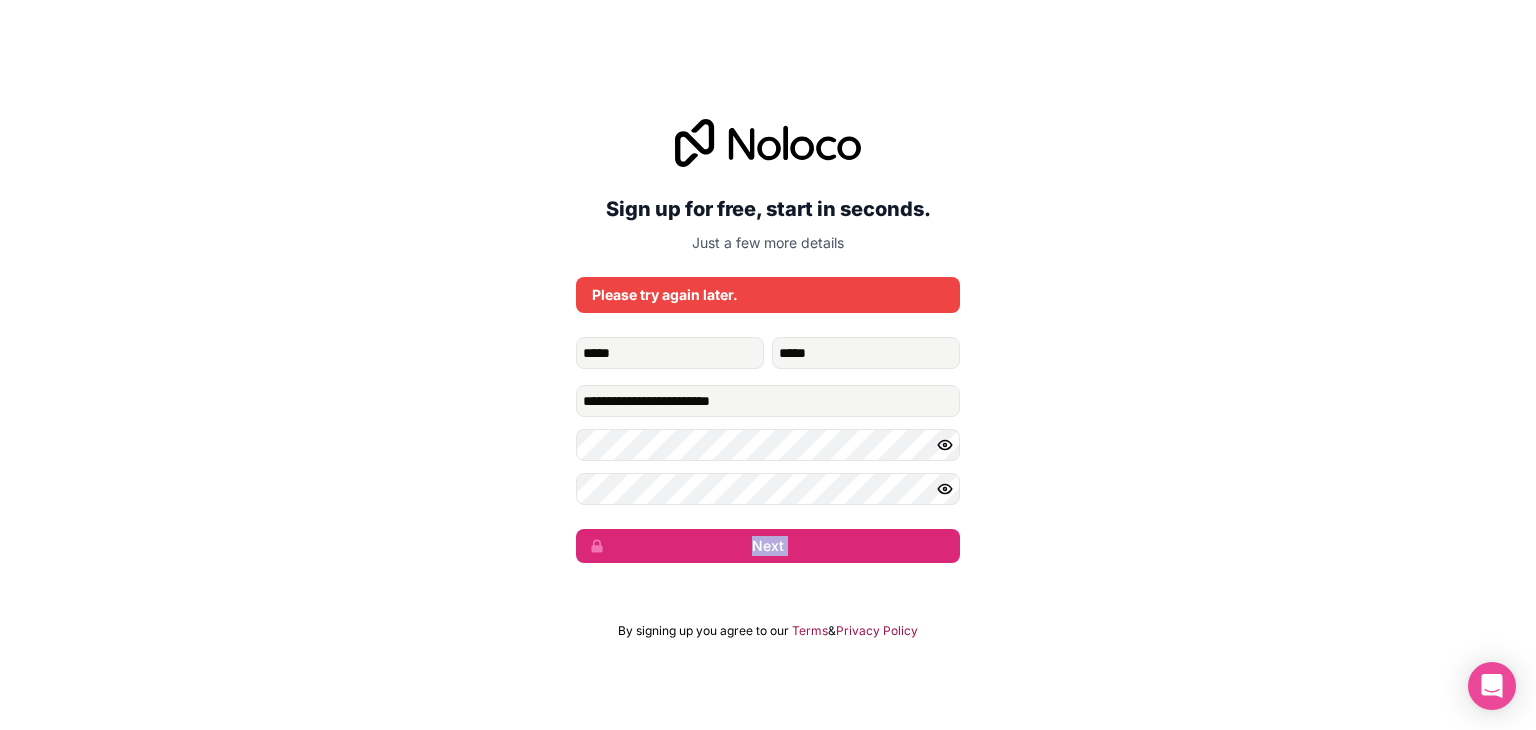 click on "Sign up for free, start in seconds. Just a few more details Please try again later. [EMAIL] Next" at bounding box center [768, 341] 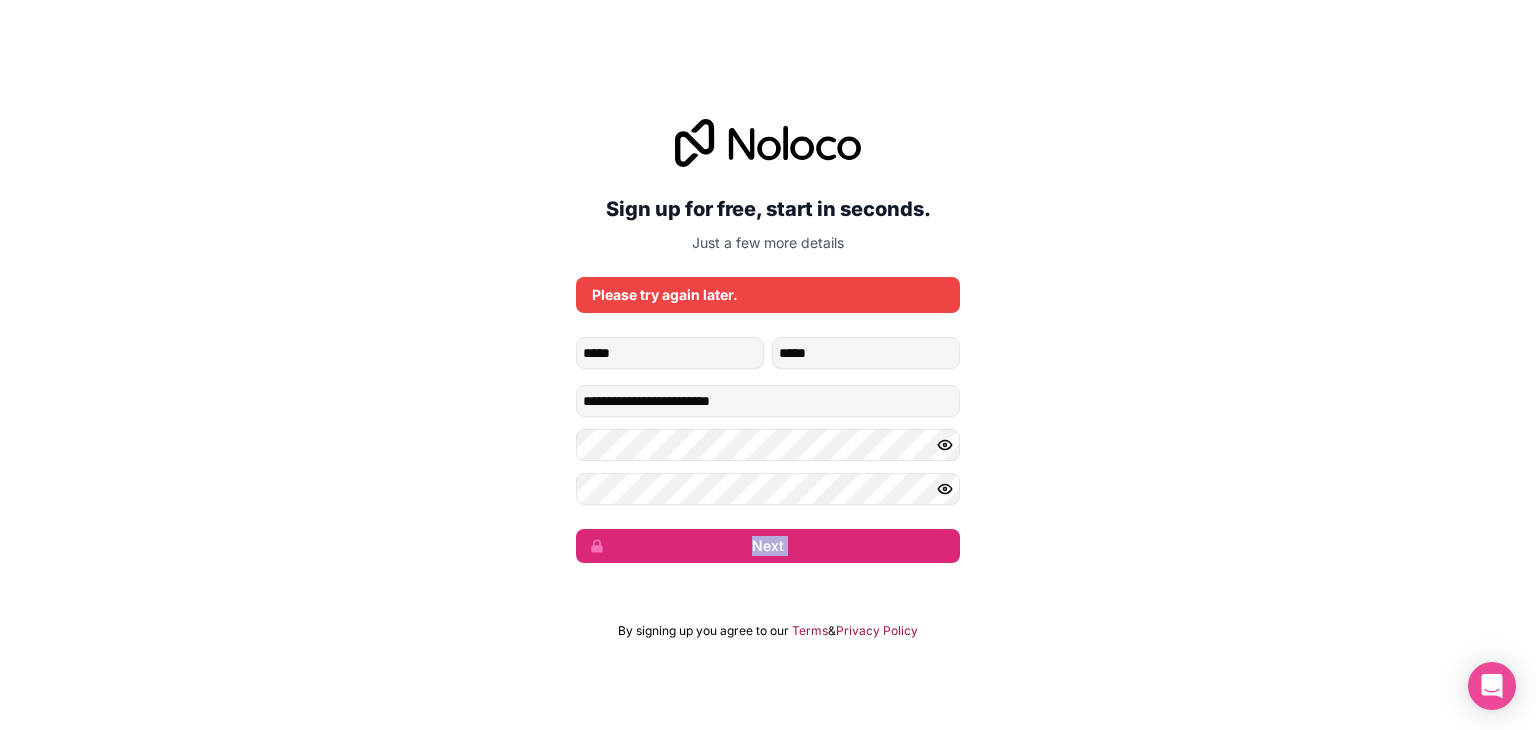 click on "Sign up for free, start in seconds. Just a few more details Please try again later. [EMAIL] Next" at bounding box center (768, 341) 